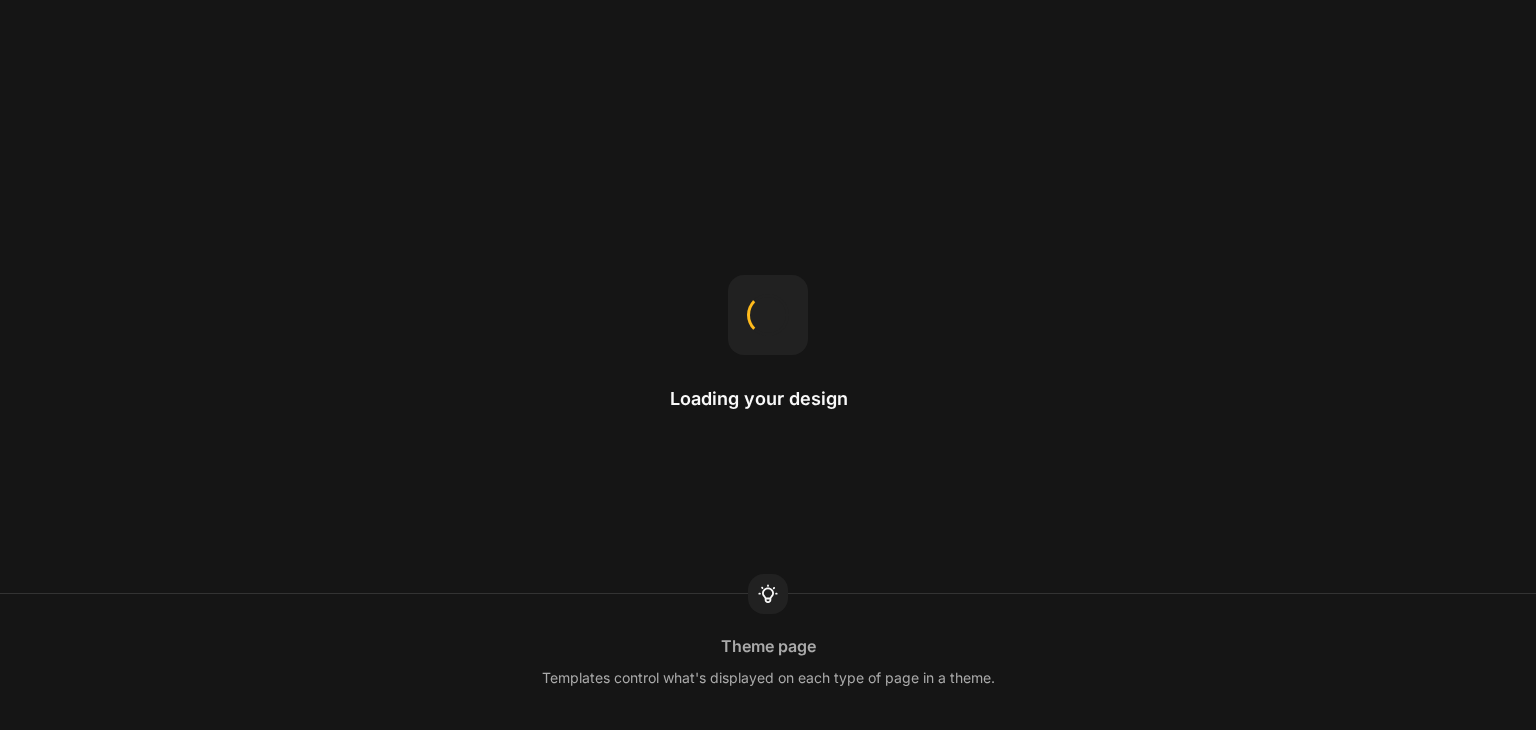 scroll, scrollTop: 0, scrollLeft: 0, axis: both 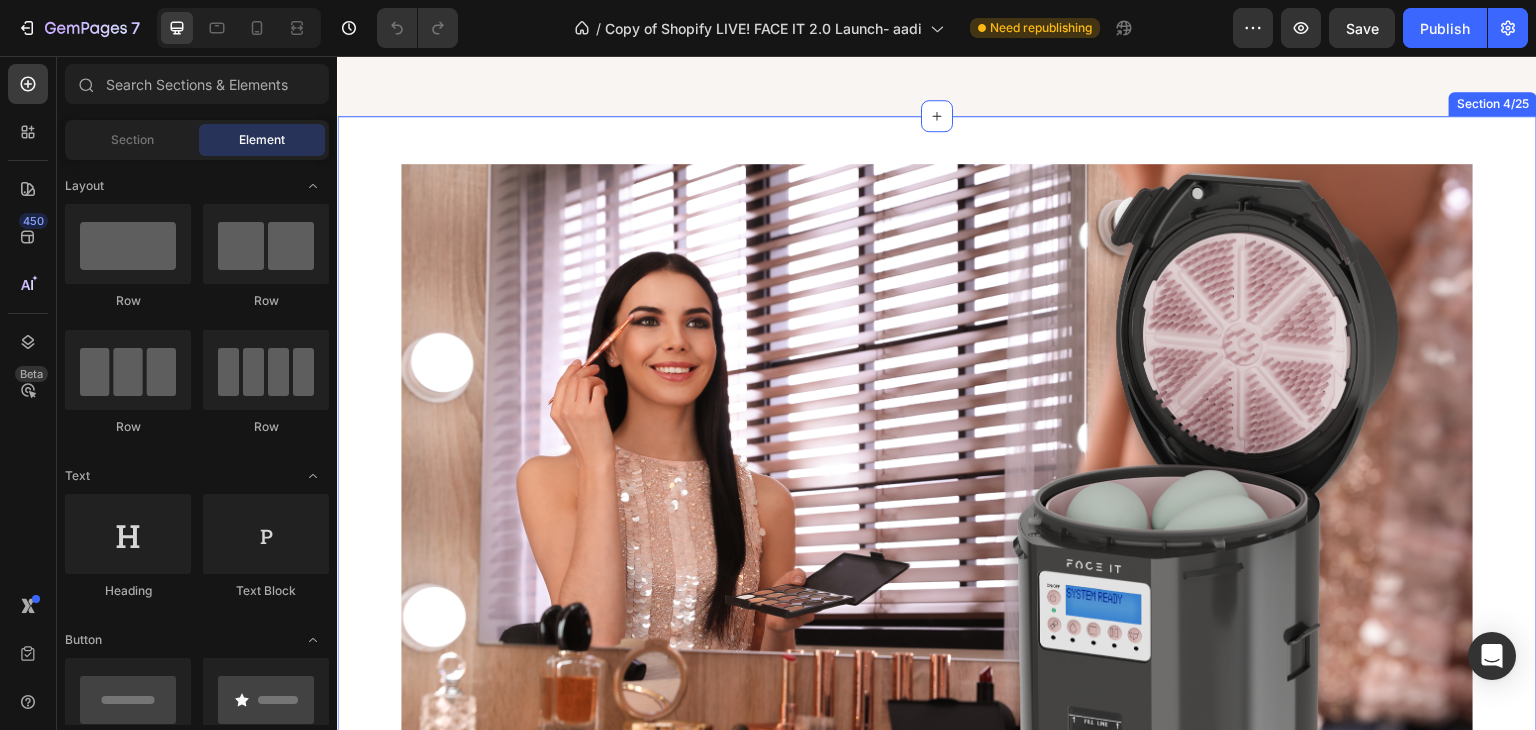 select on "WHITE + BLUSH" 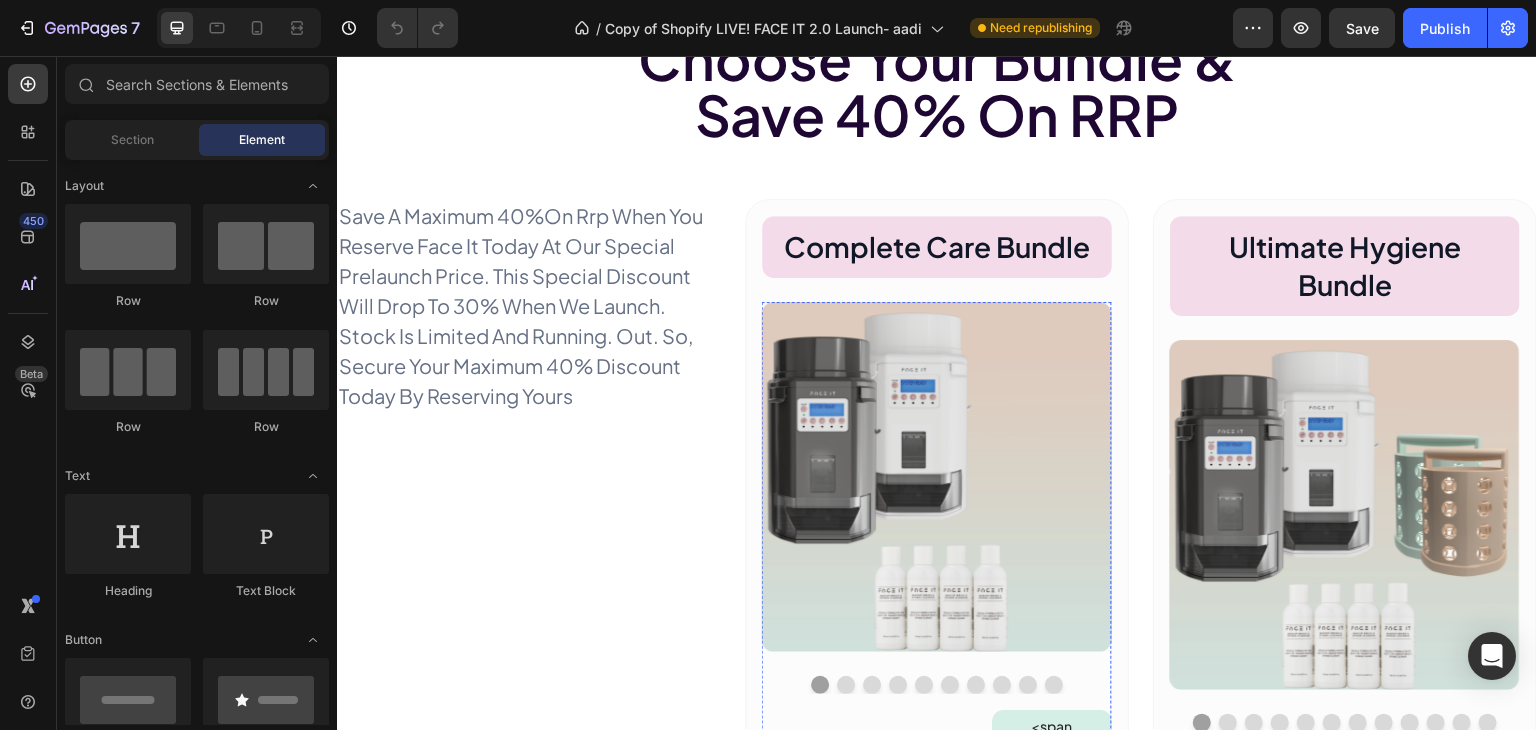 scroll, scrollTop: 3200, scrollLeft: 0, axis: vertical 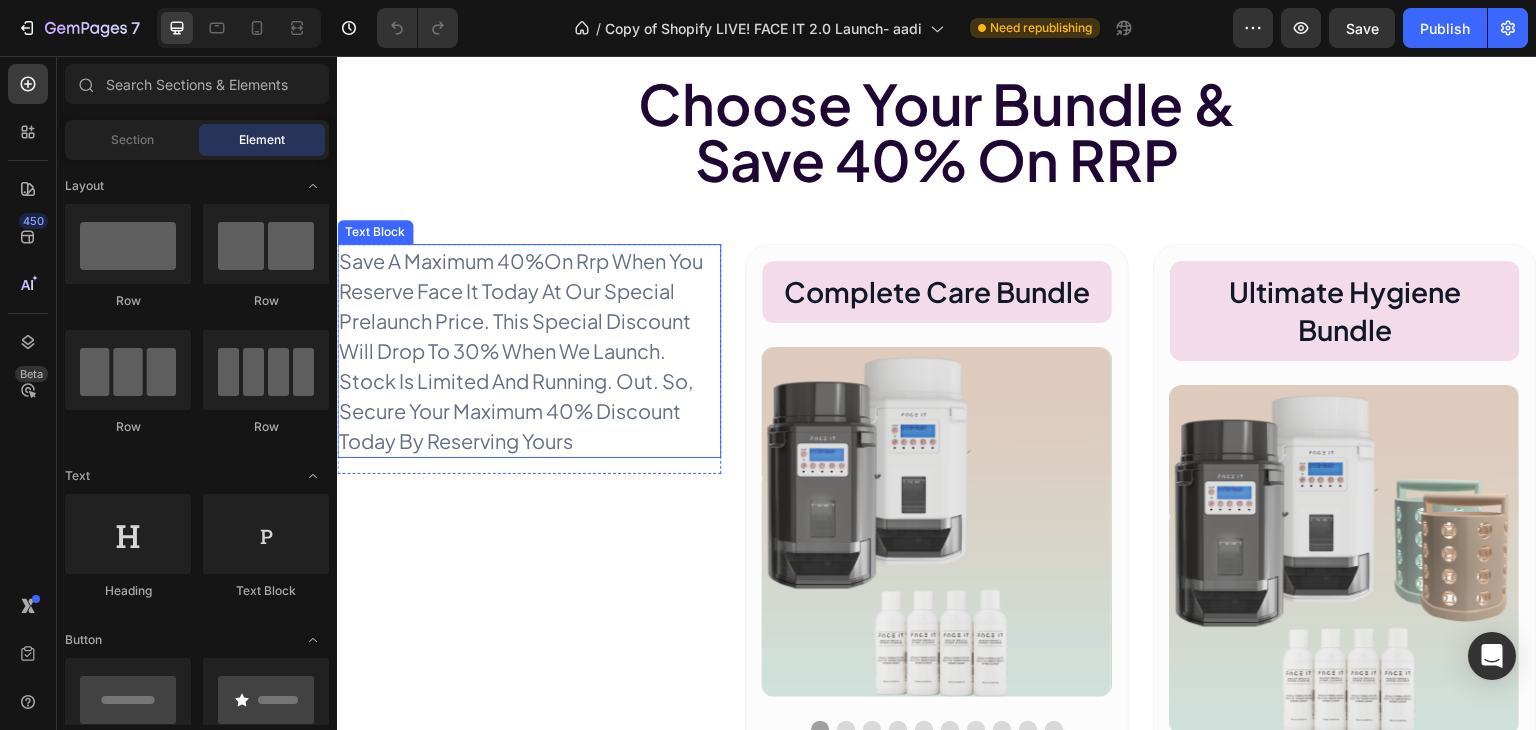 click on "save a maximum 40%on rrp when you reserve face it today at our special prelaunch price. this special discount will drop to 30% when we launch. stock is limited and running. out. so, secure your maximum 40% discount today by reserving yours" at bounding box center (521, 351) 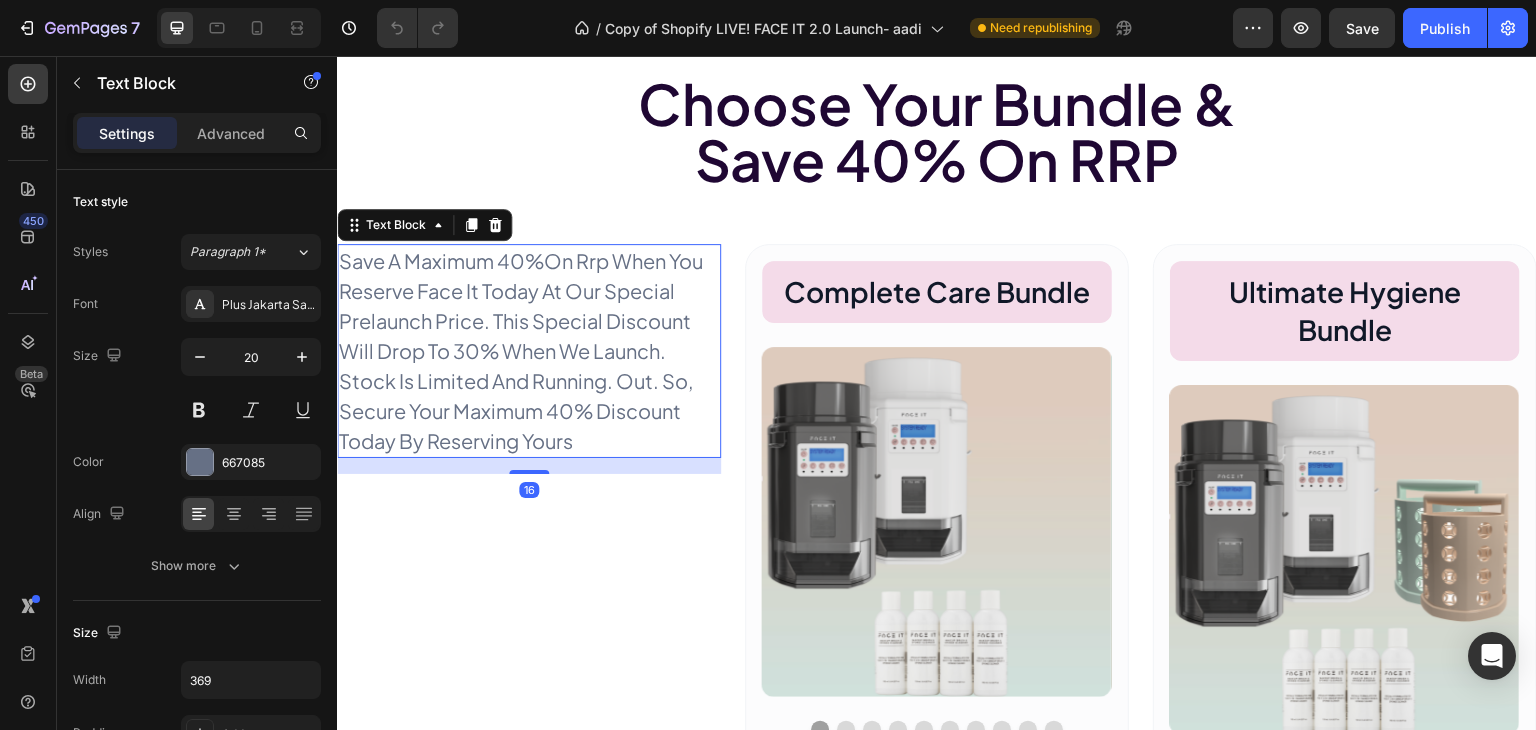 click on "save a maximum 40%on rrp when you reserve face it today at our special prelaunch price. this special discount will drop to 30% when we launch. stock is limited and running. out. so, secure your maximum 40% discount today by reserving yours" at bounding box center [521, 351] 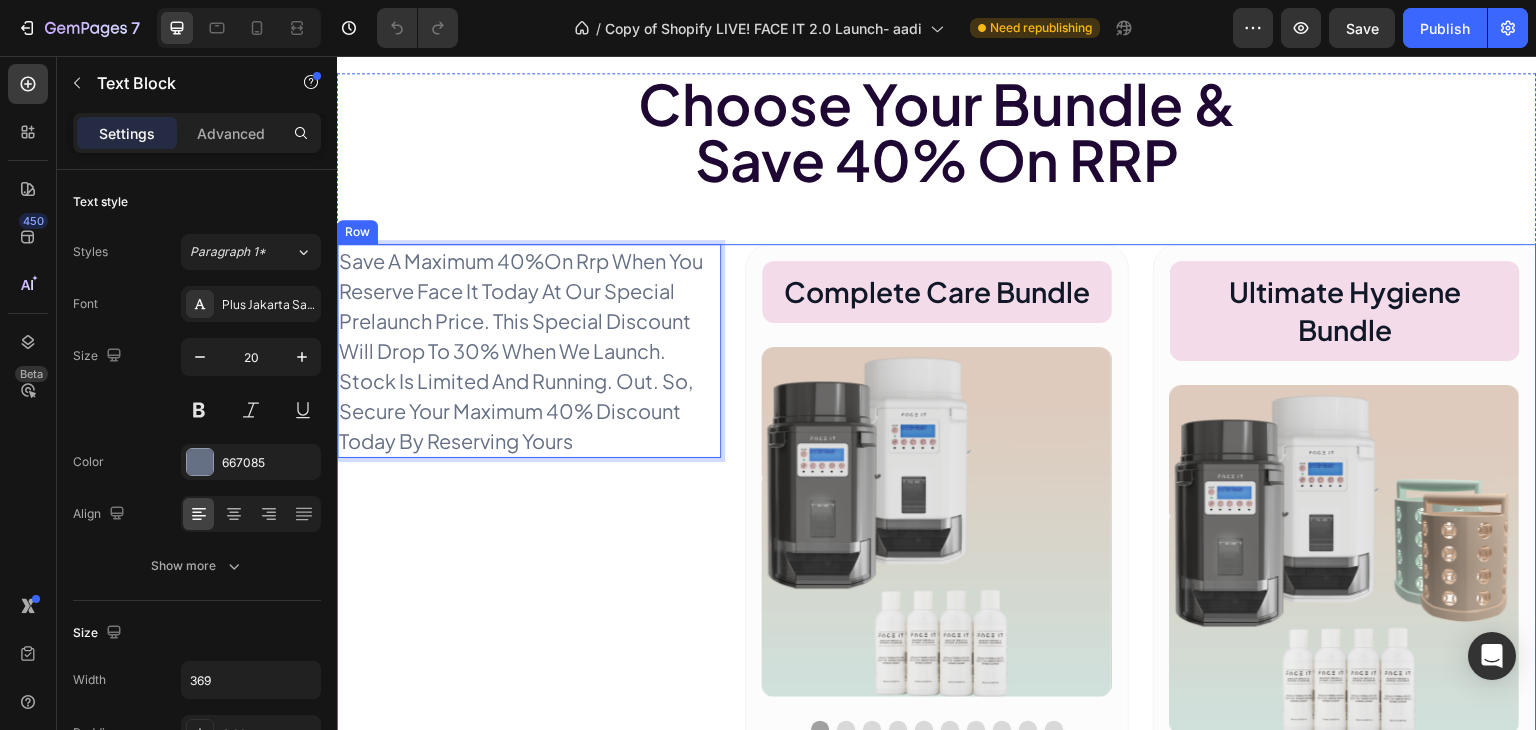 click on "save a maximum 40%on rrp when you reserve face it today at our special prelaunch price. this special discount will drop to 30% when we launch. stock is limited and running. out. so, secure your maximum 40% discount today by reserving yours  Text Block   16 Row" at bounding box center [529, 950] 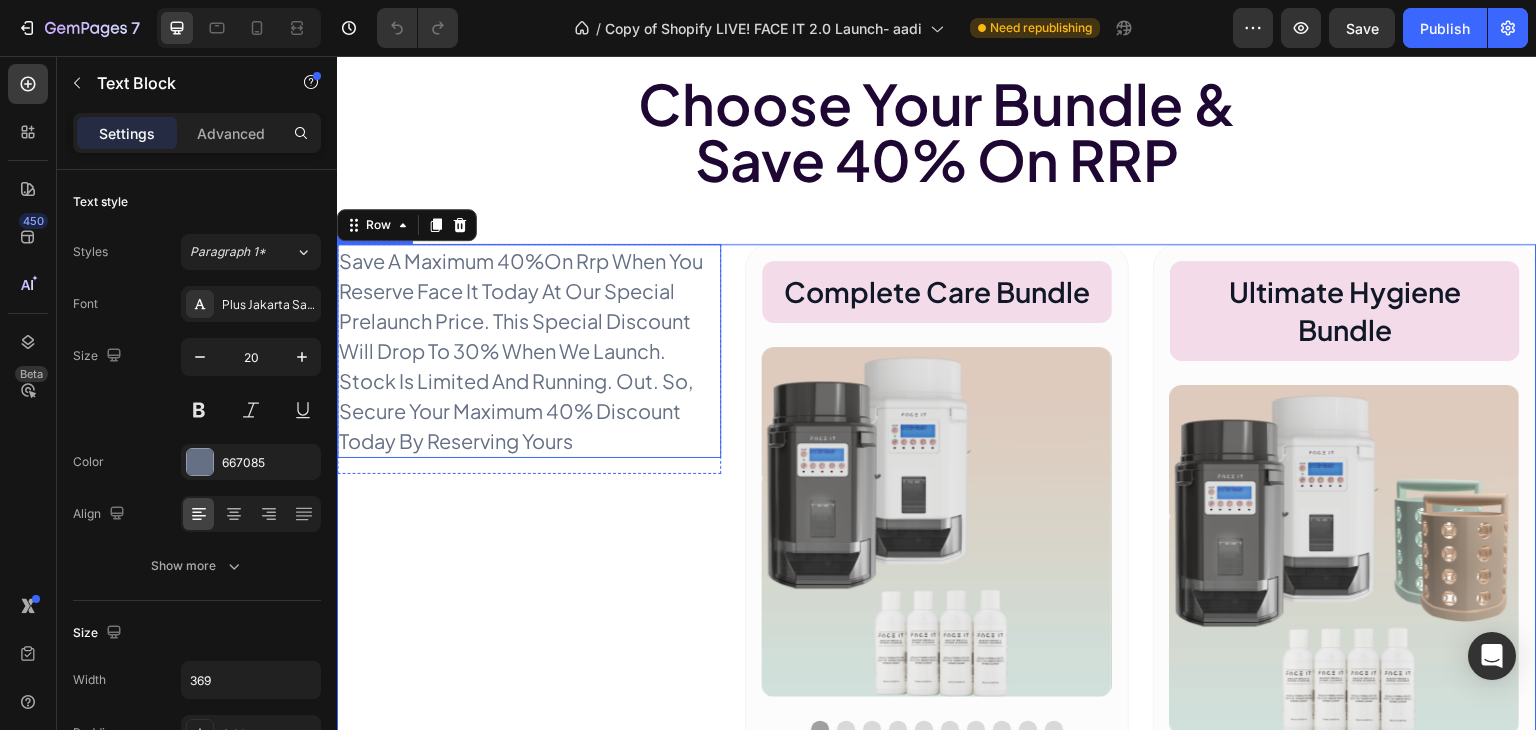 click on "save a maximum 40%on rrp when you reserve face it today at our special prelaunch price. this special discount will drop to 30% when we launch. stock is limited and running. out. so, secure your maximum 40% discount today by reserving yours" at bounding box center [521, 351] 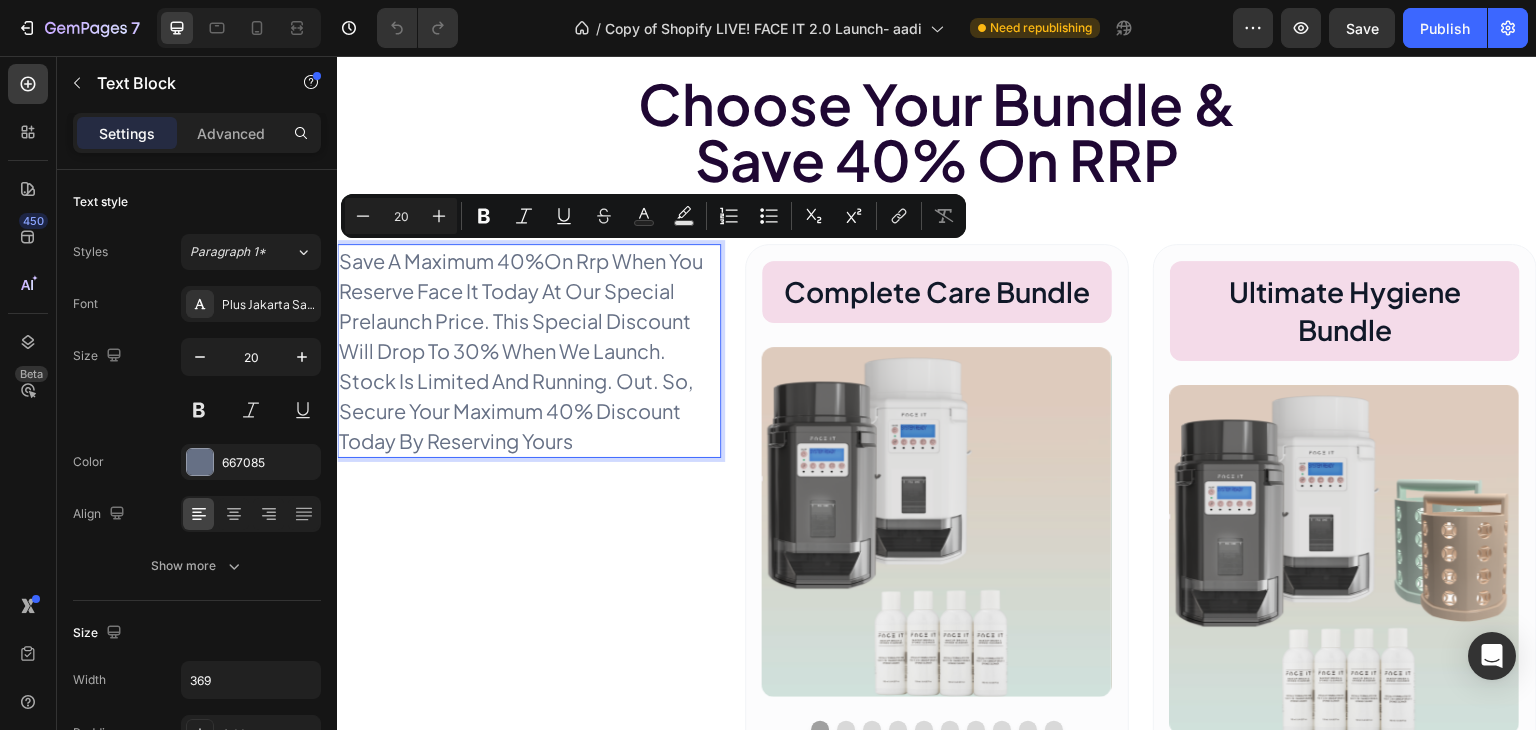drag, startPoint x: 670, startPoint y: 440, endPoint x: 629, endPoint y: 315, distance: 131.55228 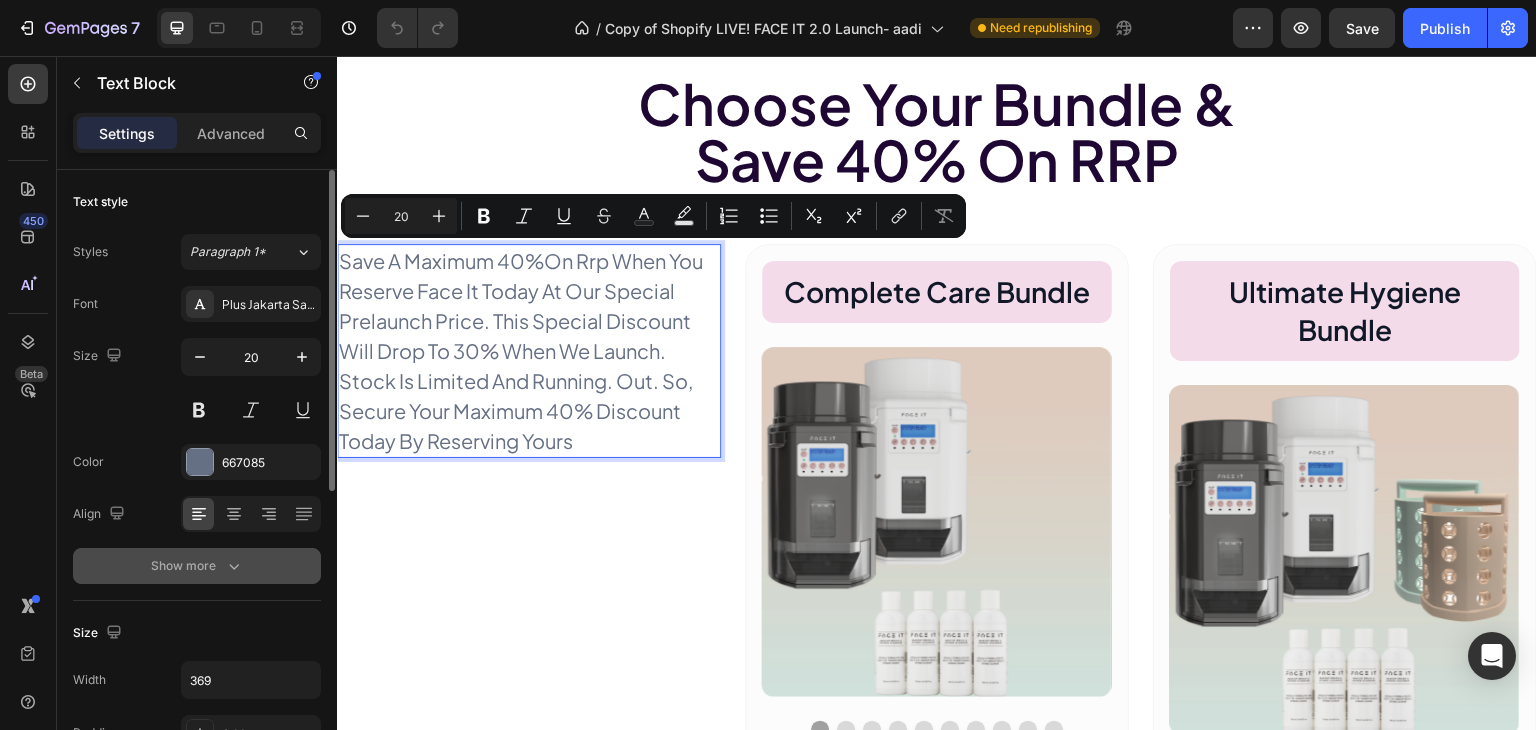 click on "Show more" at bounding box center (197, 566) 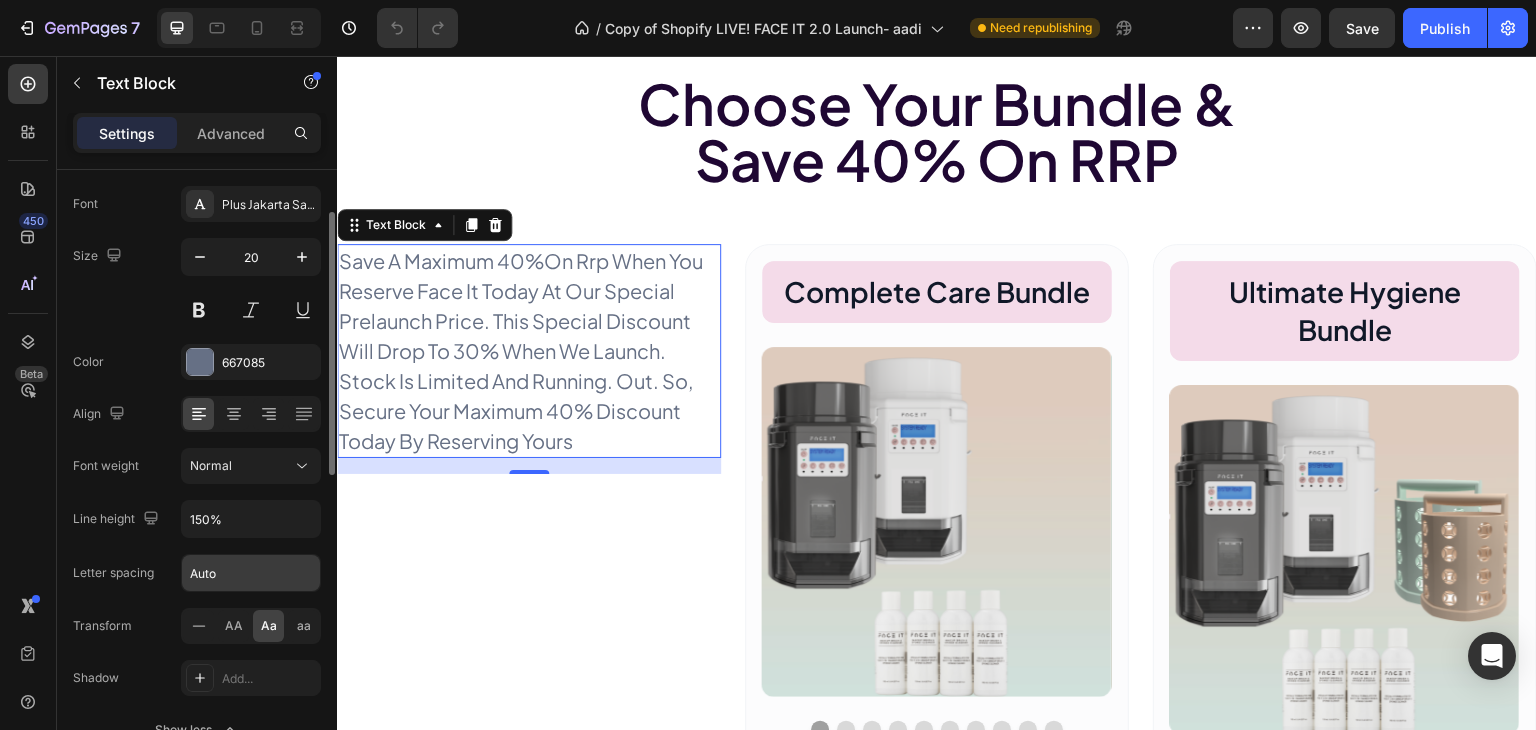 scroll, scrollTop: 200, scrollLeft: 0, axis: vertical 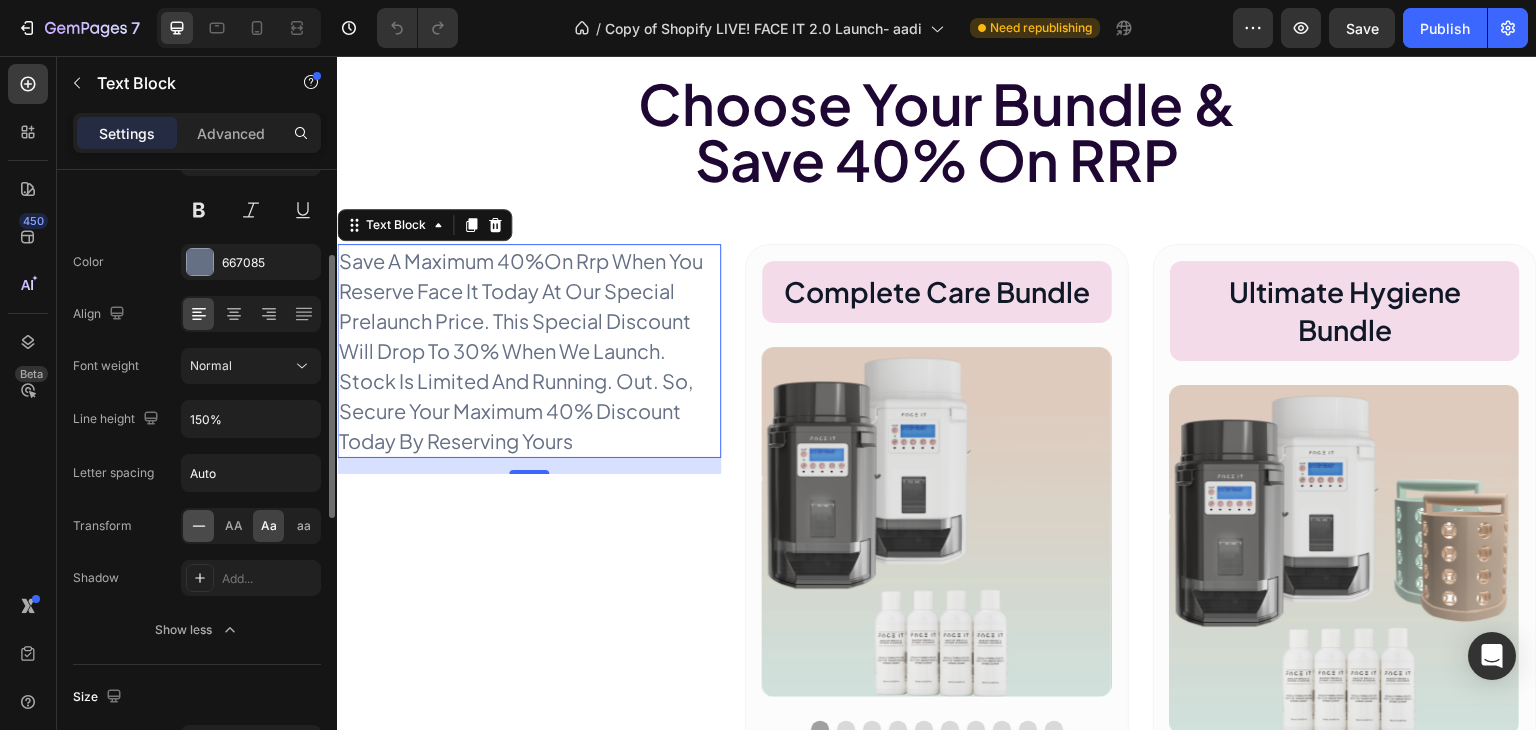 click 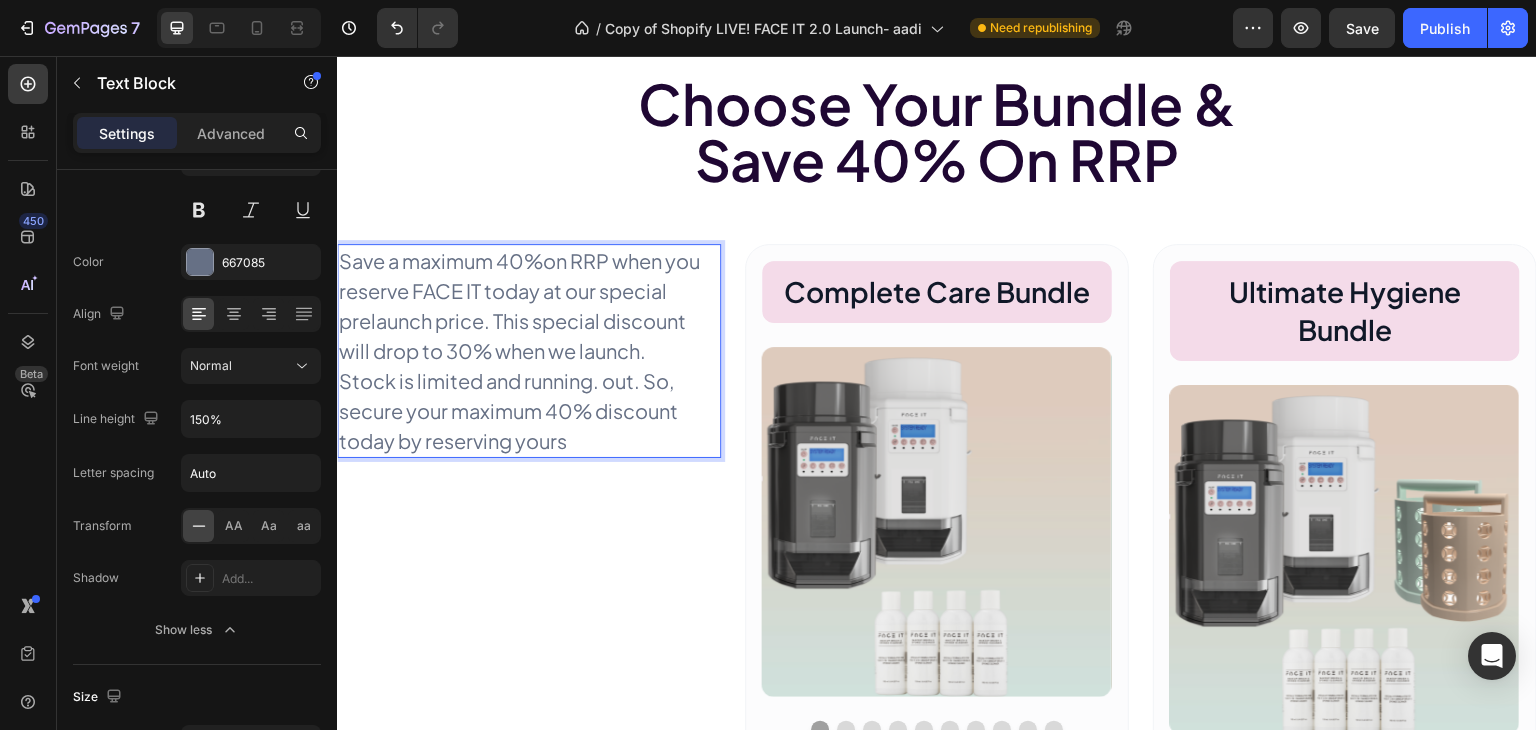click on "Save a maximum 40%on RRP when you reserve FACE IT today at our special prelaunch price. This special discount will drop to 30% when we launch. Stock is limited and running. out. So, secure your maximum 40% discount today by reserving yours" at bounding box center (521, 351) 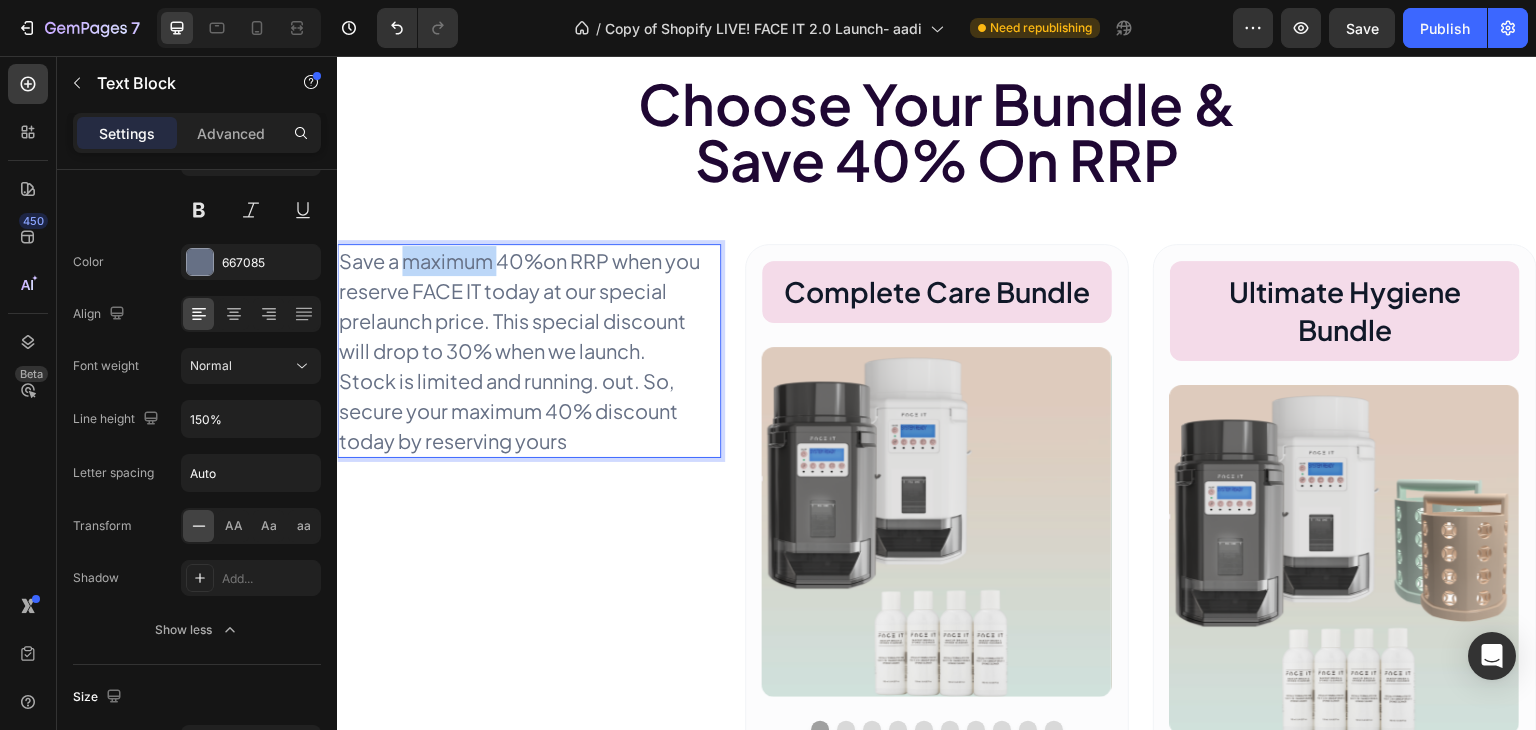 click on "Save a maximum 40%on RRP when you reserve FACE IT today at our special prelaunch price. This special discount will drop to 30% when we launch. Stock is limited and running. out. So, secure your maximum 40% discount today by reserving yours" at bounding box center [521, 351] 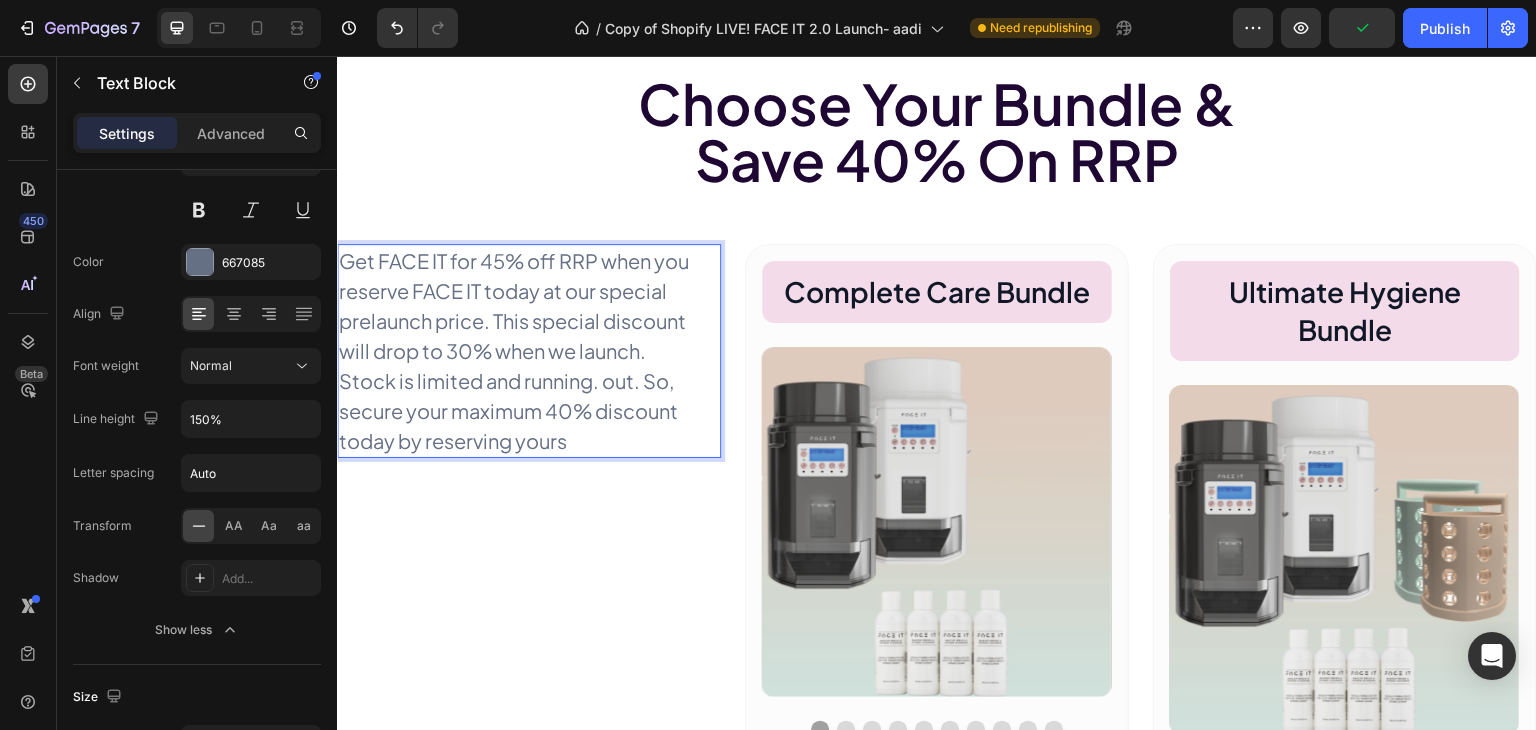 click on "Get FACE IT for 45% off RRP when you reserve FACE IT today at our special prelaunch price. This special discount will drop to 30% when we launch. Stock is limited and running. out. So, secure your maximum 40% discount today by reserving yours" at bounding box center [521, 351] 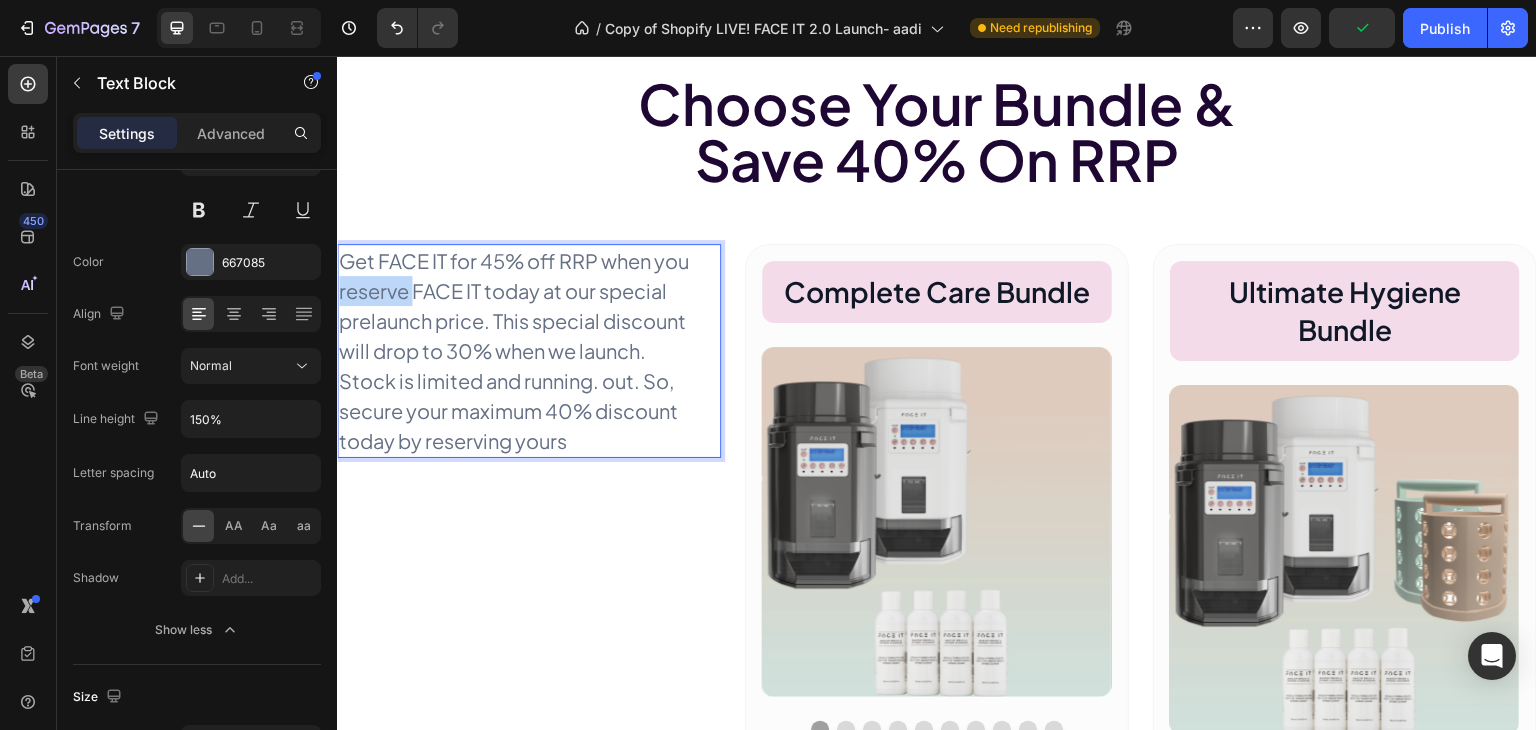 click on "Get FACE IT for 45% off RRP when you reserve FACE IT today at our special prelaunch price. This special discount will drop to 30% when we launch. Stock is limited and running. out. So, secure your maximum 40% discount today by reserving yours" at bounding box center [521, 351] 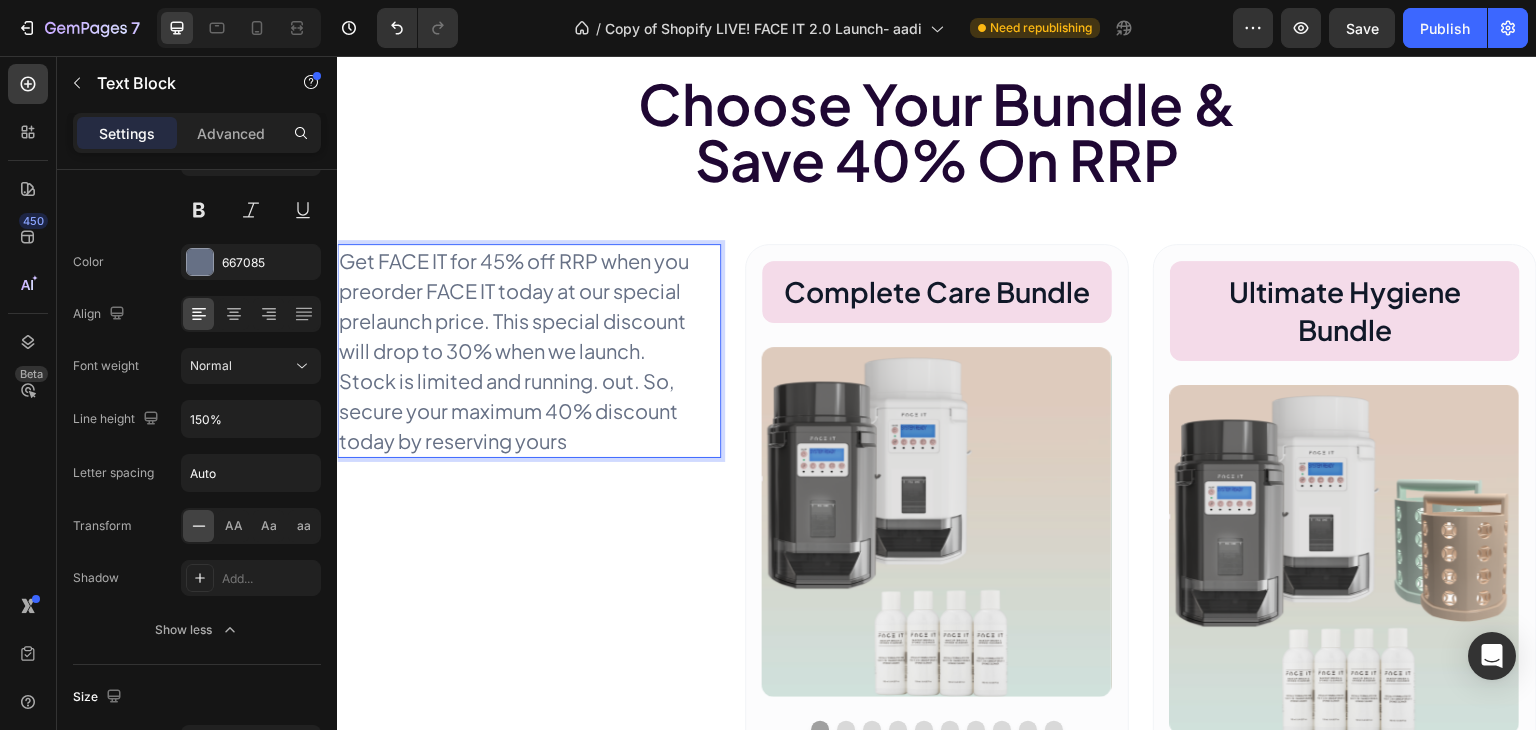 click on "Get FACE IT for 45% off RRP when you preorder FACE IT today at our special prelaunch price. This special discount will drop to 30% when we launch. Stock is limited and running. out. So, secure your maximum 40% discount today by reserving yours" at bounding box center [521, 351] 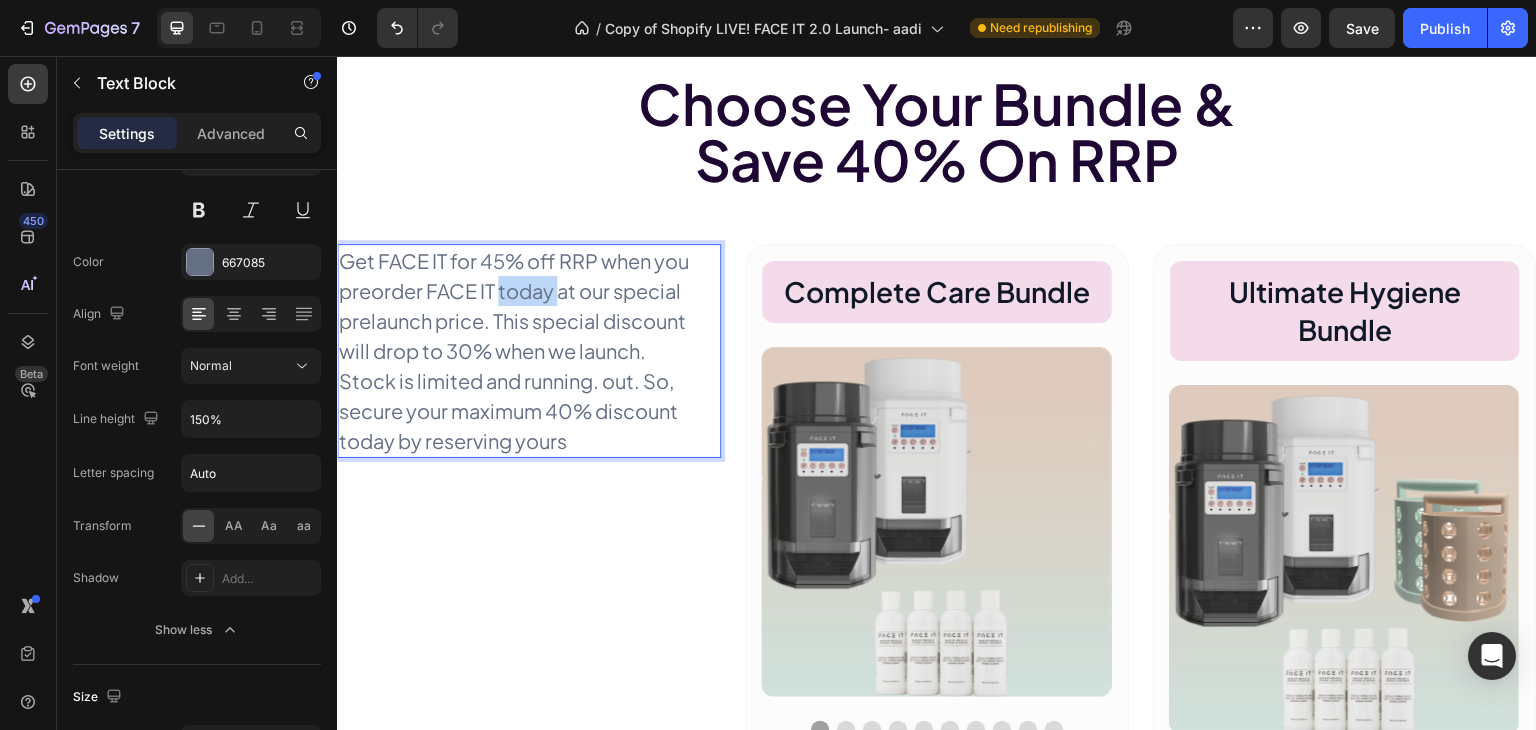 click on "Get FACE IT for 45% off RRP when you preorder FACE IT today at our special prelaunch price. This special discount will drop to 30% when we launch. Stock is limited and running. out. So, secure your maximum 40% discount today by reserving yours" at bounding box center (521, 351) 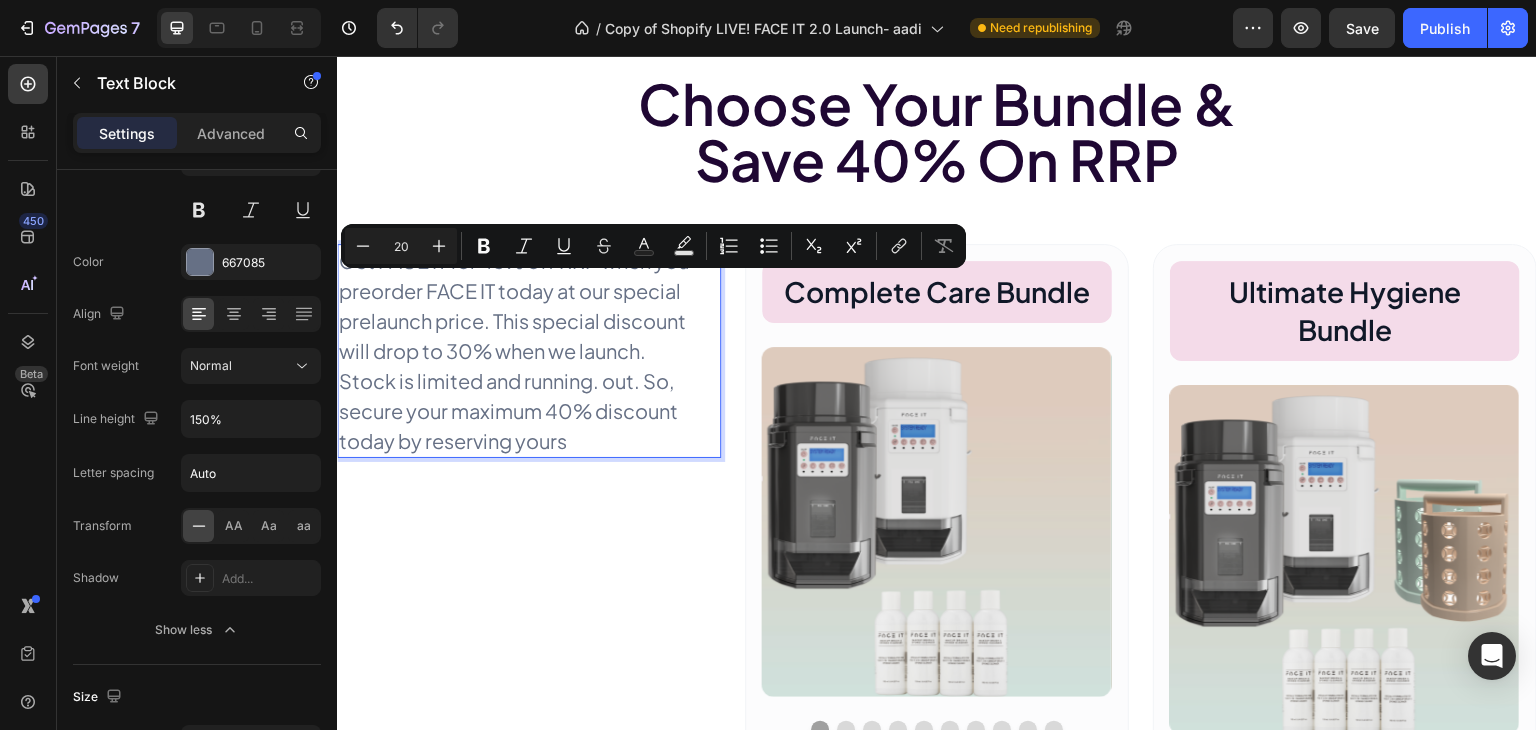 click on "Get FACE IT for 45% off RRP when you preorder FACE IT today at our special prelaunch price. This special discount will drop to 30% when we launch. Stock is limited and running. out. So, secure your maximum 40% discount today by reserving yours" at bounding box center [521, 351] 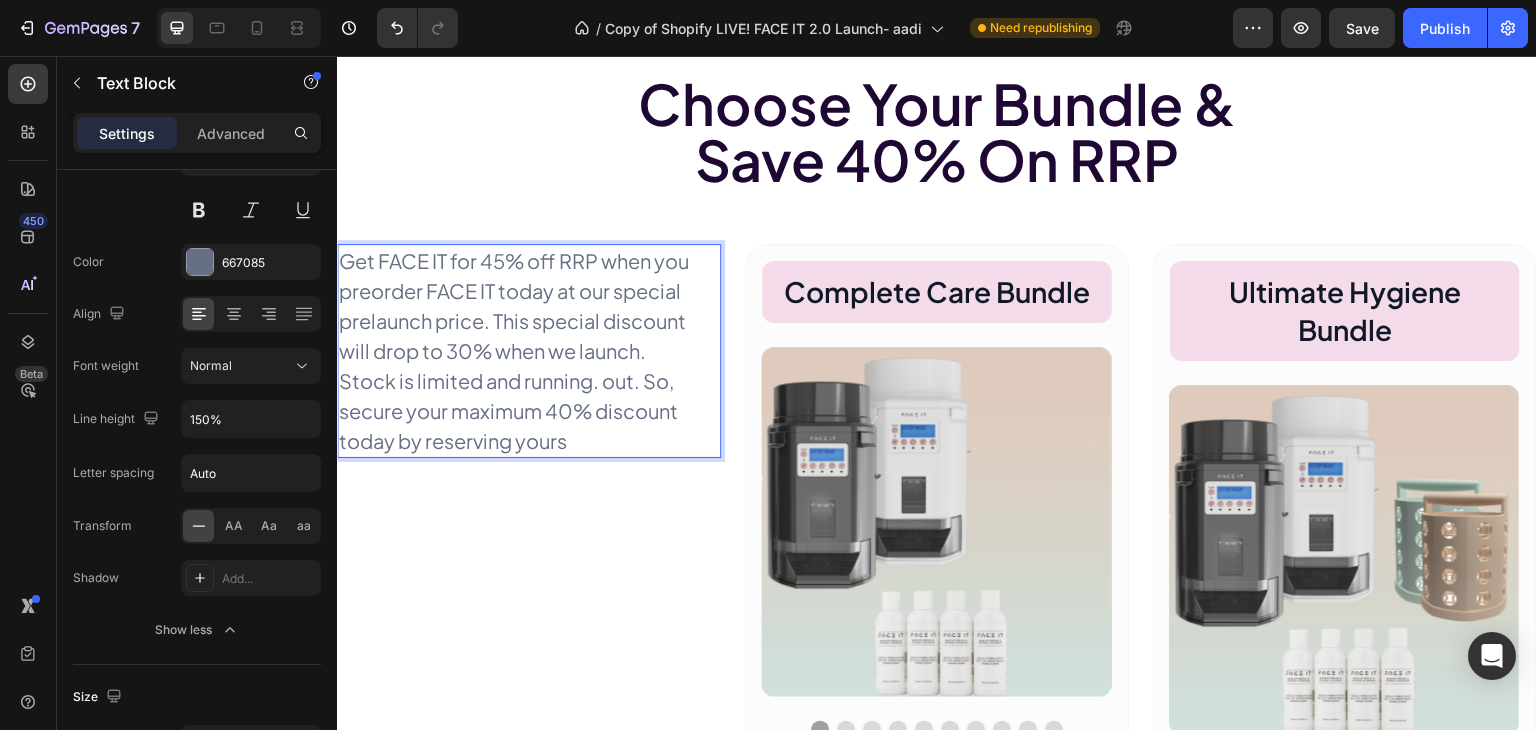click on "Get FACE IT for 45% off RRP when you preorder FACE IT today at our special prelaunch price. This special discount will drop to 30% when we launch. Stock is limited and running. out. So, secure your maximum 40% discount today by reserving yours" at bounding box center [521, 351] 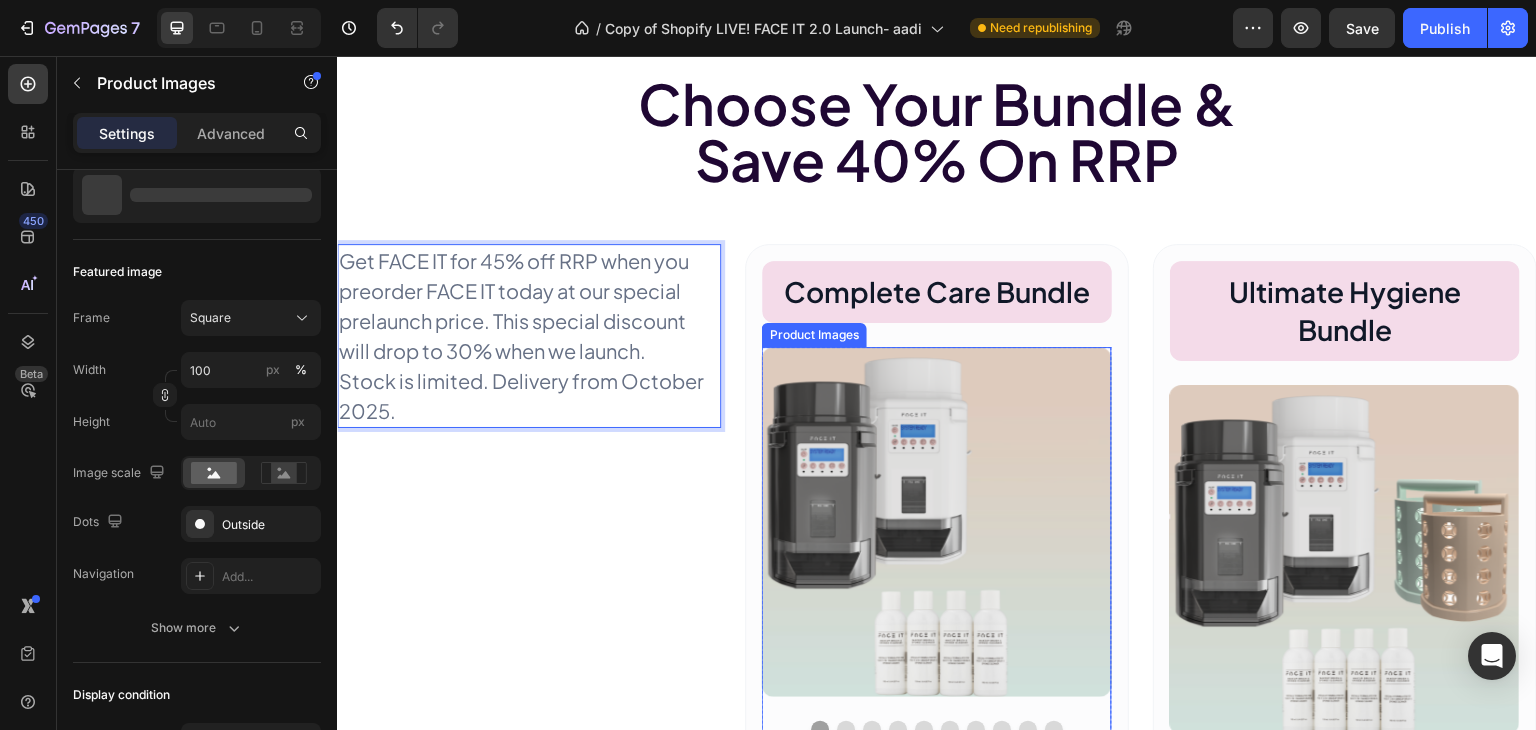 click at bounding box center [937, 522] 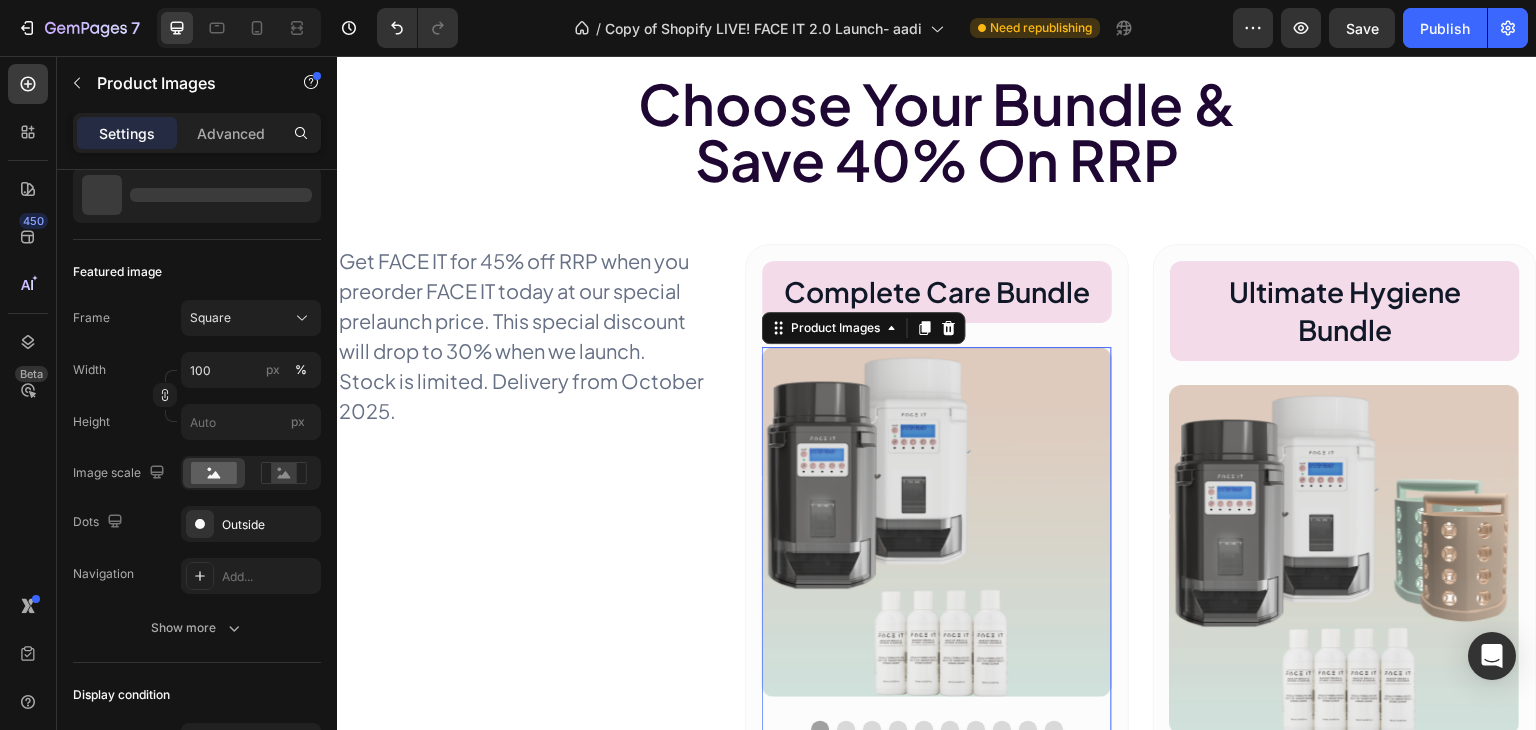scroll, scrollTop: 0, scrollLeft: 0, axis: both 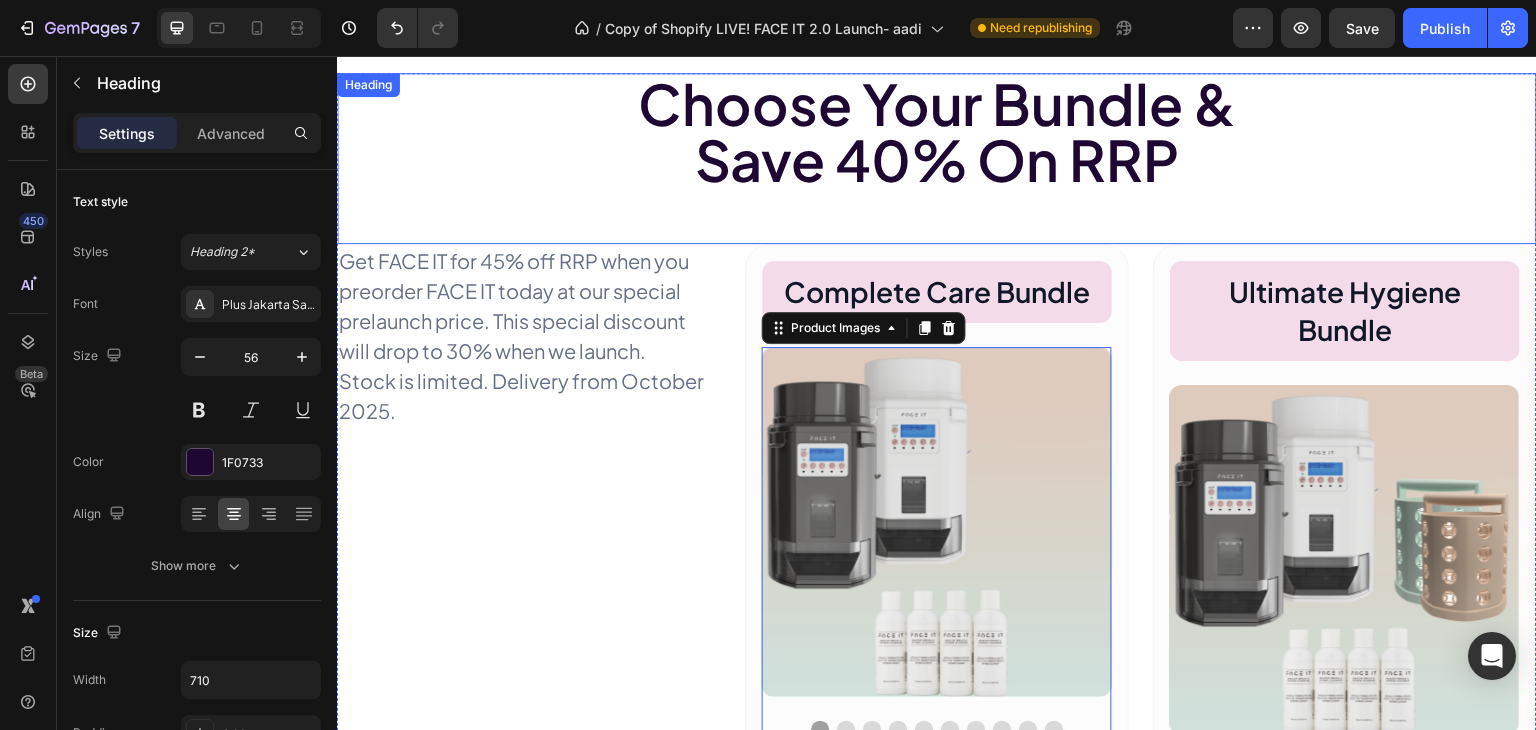 click on "Choose Your Bundle & Save 40% On RRP" at bounding box center (937, 131) 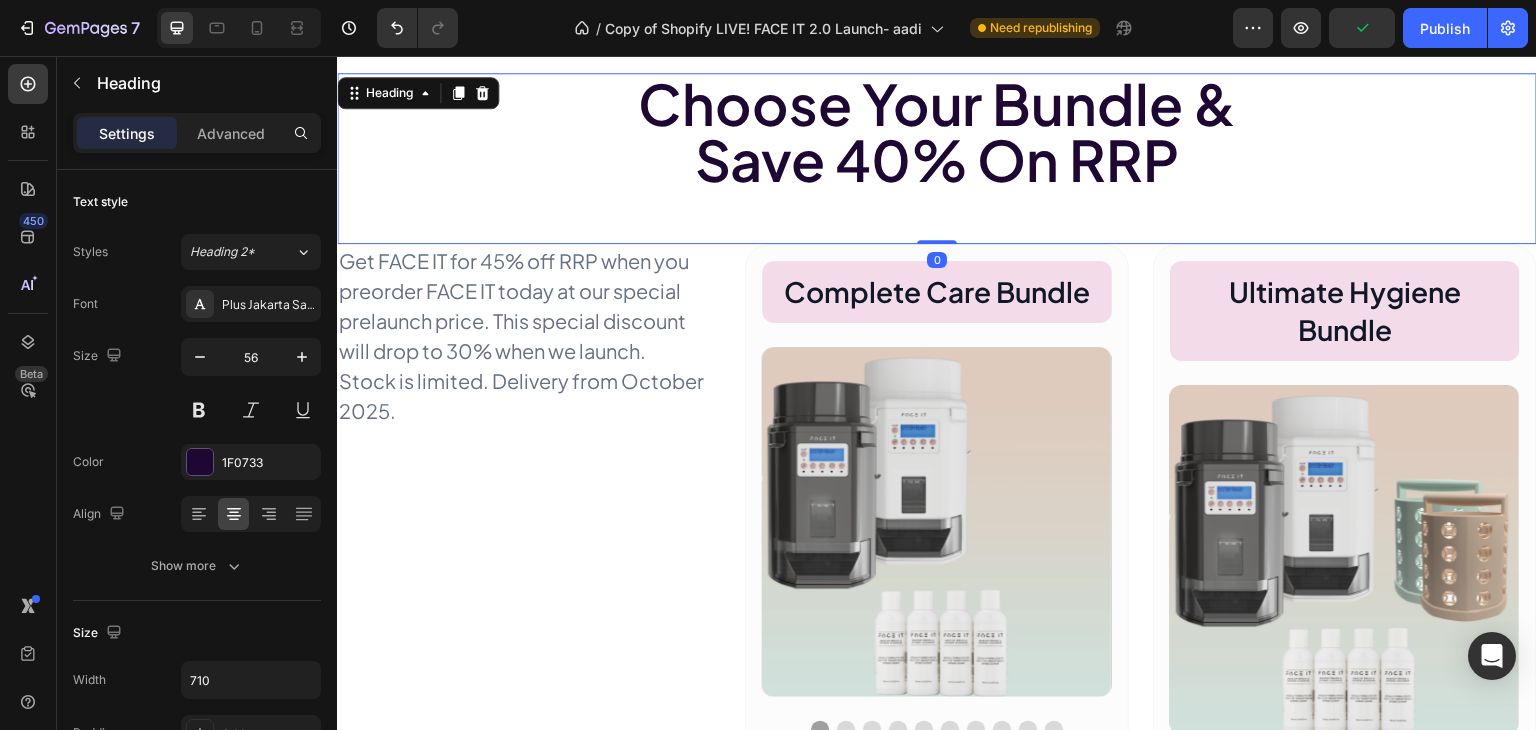 click on "Choose Your Bundle & Save 40% On RRP" at bounding box center (937, 131) 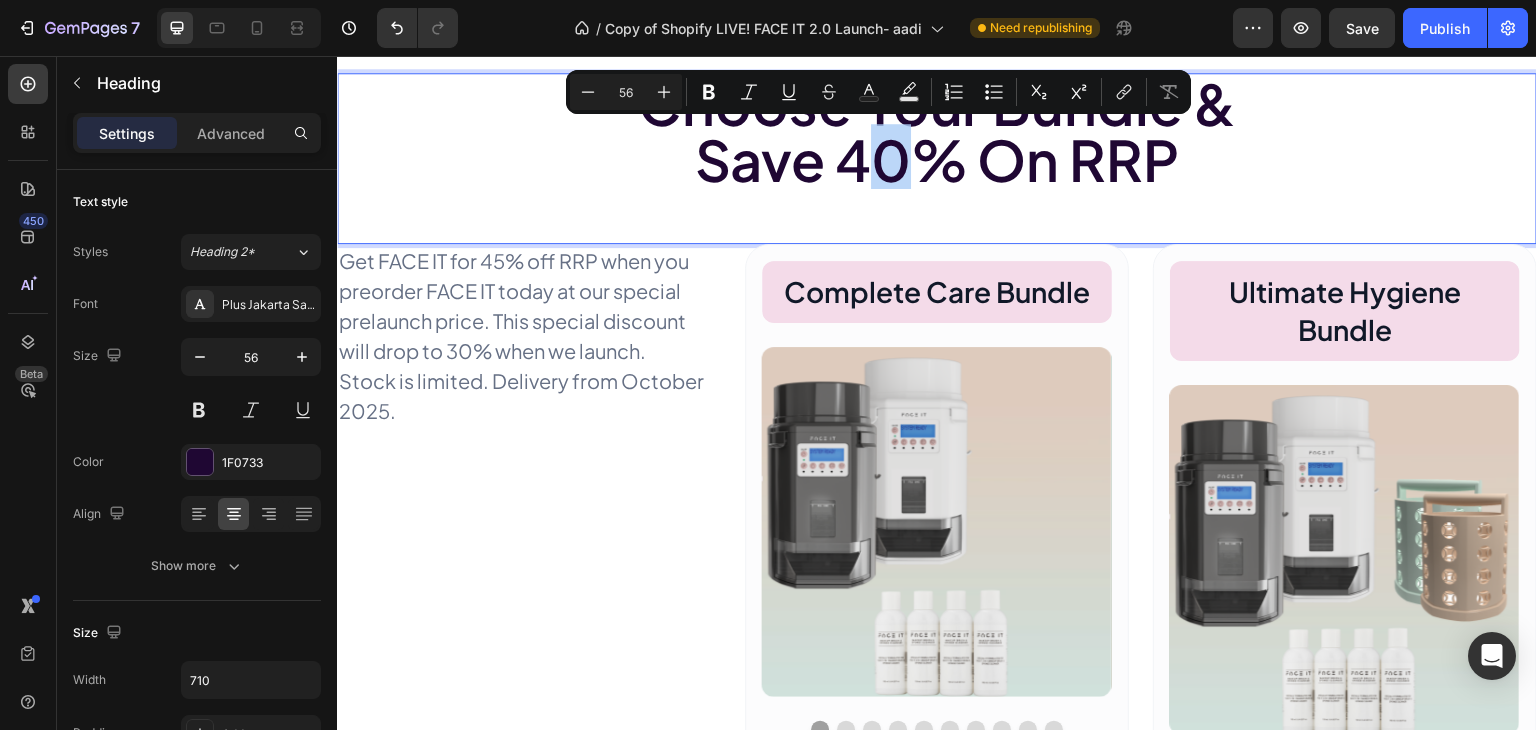 drag, startPoint x: 896, startPoint y: 169, endPoint x: 870, endPoint y: 169, distance: 26 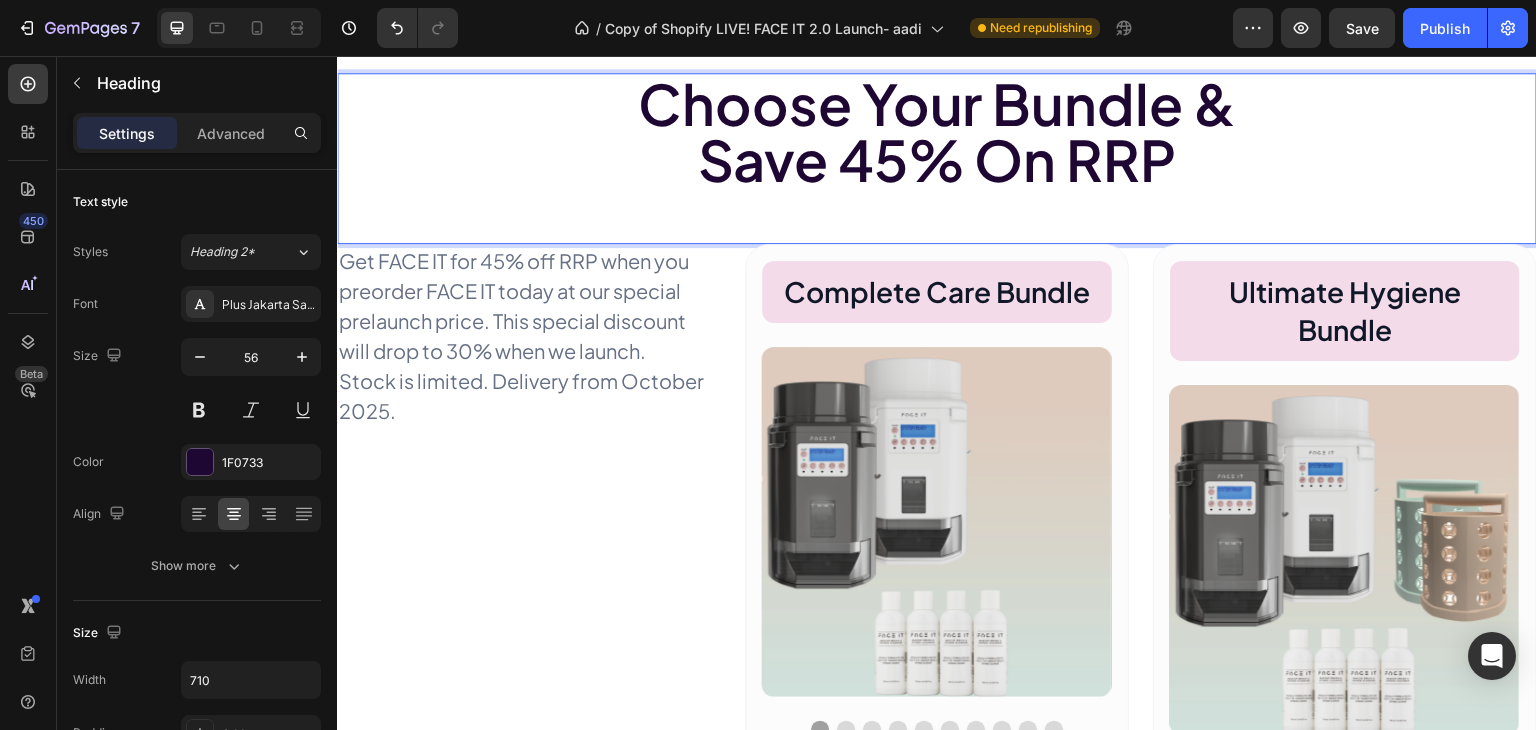 click on "Choose Your Bundle & Save 45% On RRP" at bounding box center (937, 131) 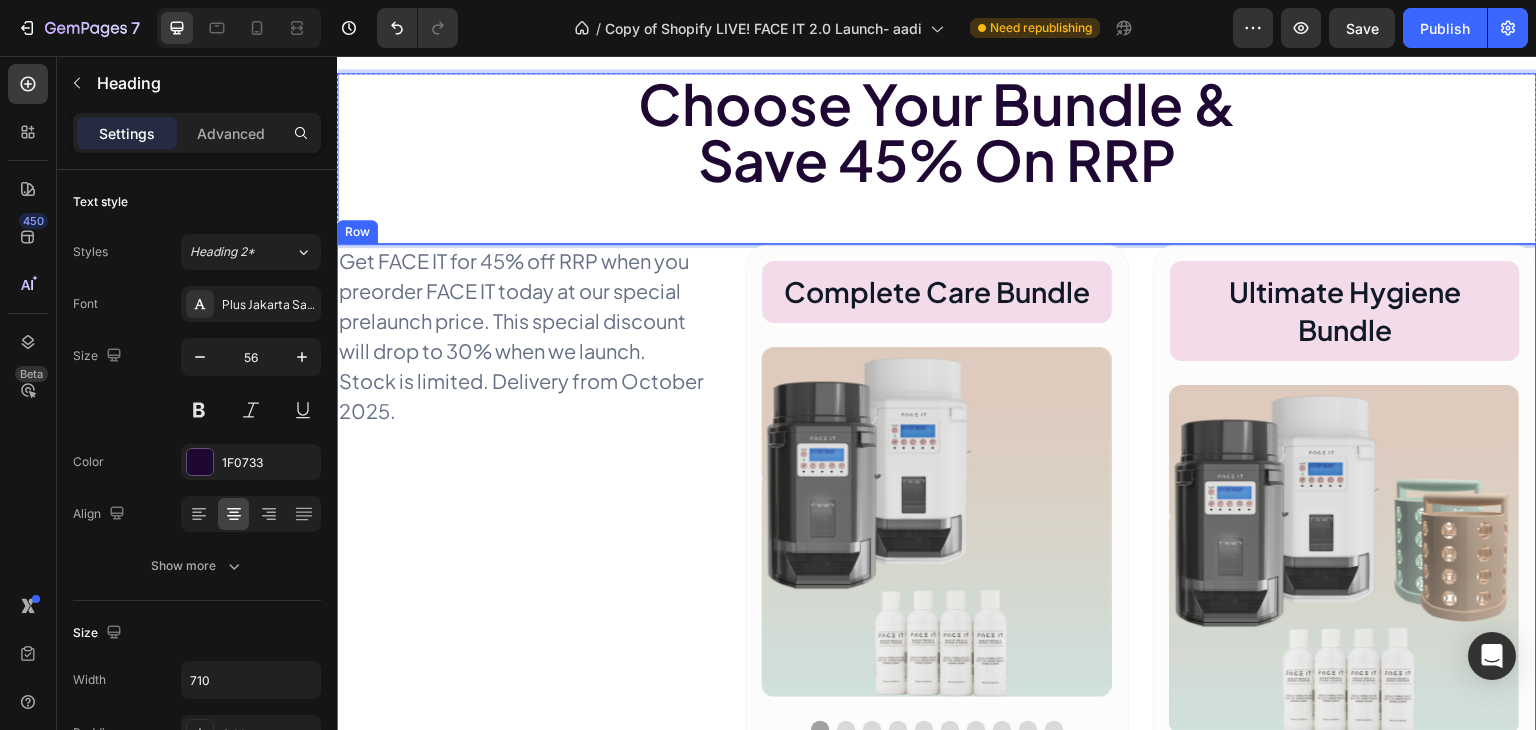 click on "Get FACE IT for 45% off RRP when you preorder FACE IT today at our special prelaunch price. This special discount will drop to 30% when we launch. Stock is limited. Delivery from October 2025. Text Block Row" at bounding box center (529, 950) 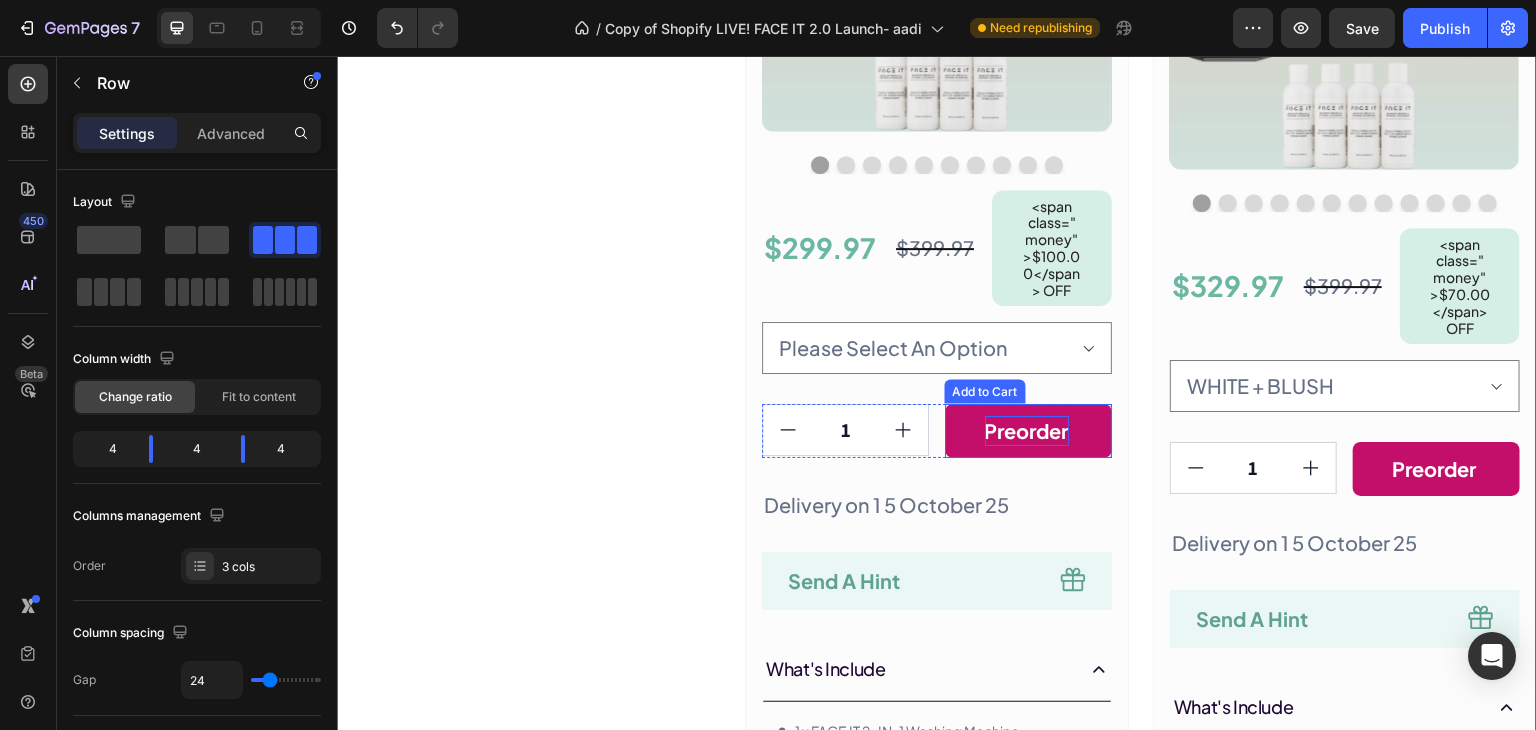 scroll, scrollTop: 3800, scrollLeft: 0, axis: vertical 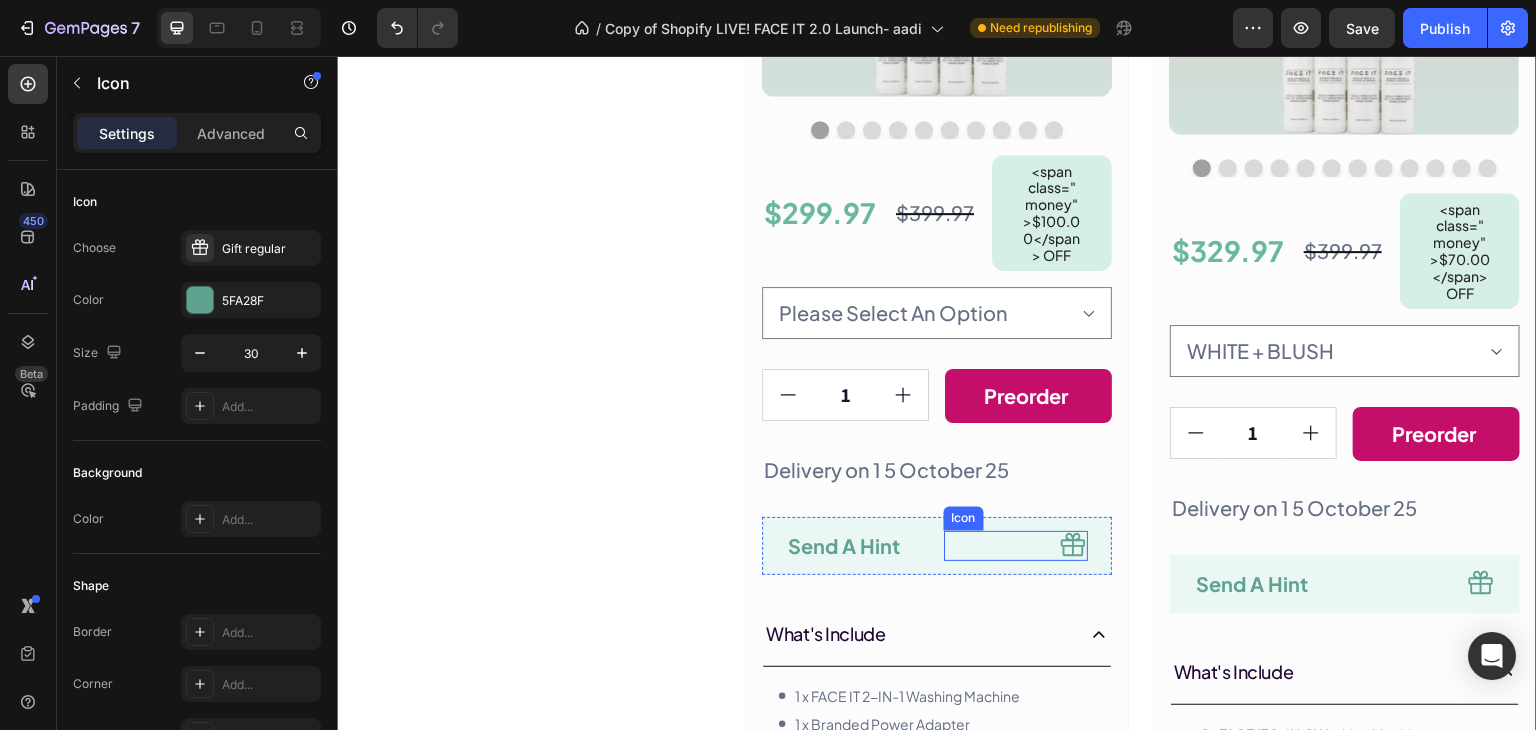 click on "Icon" at bounding box center (1016, 546) 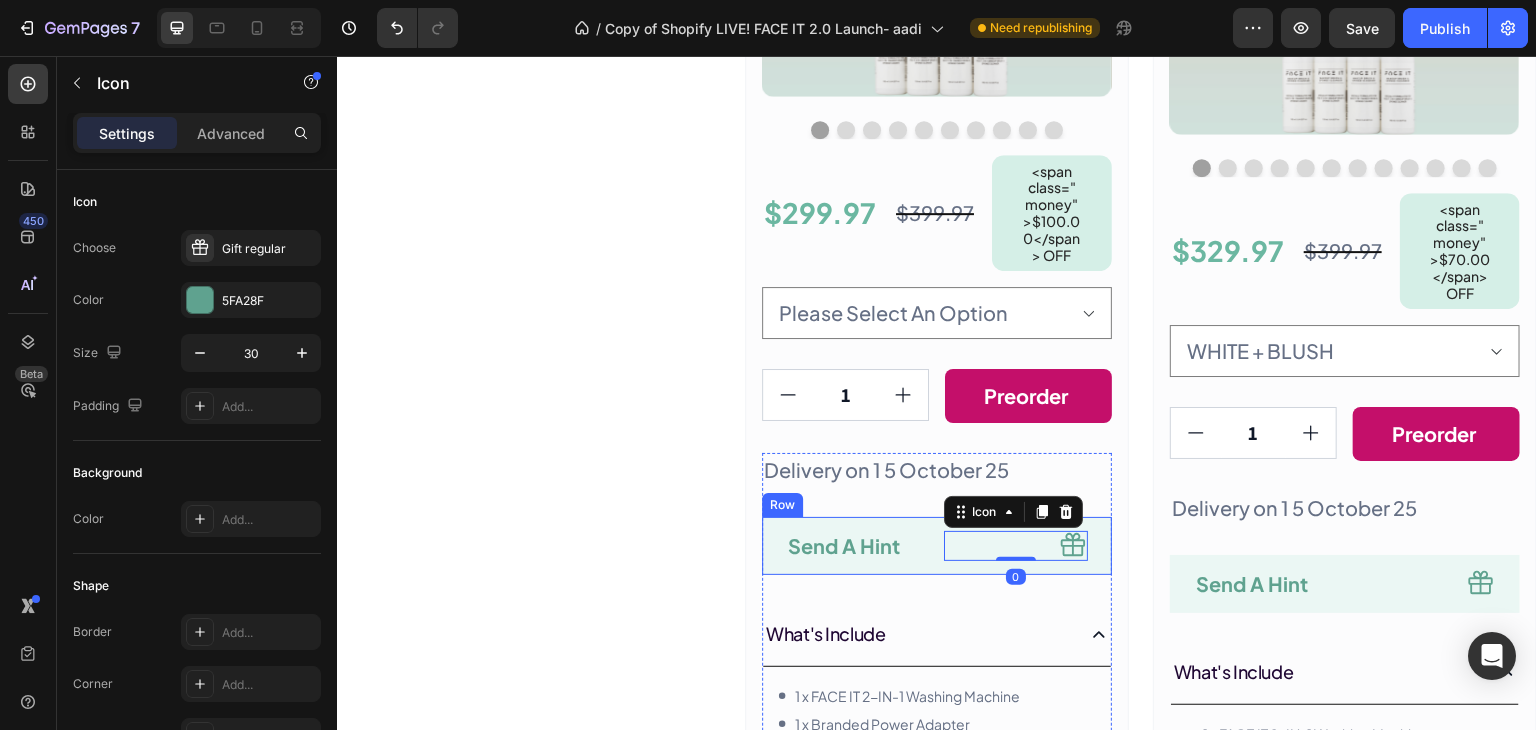 click on "Send A Hint Text Block
Icon   0 Row" at bounding box center [937, 546] 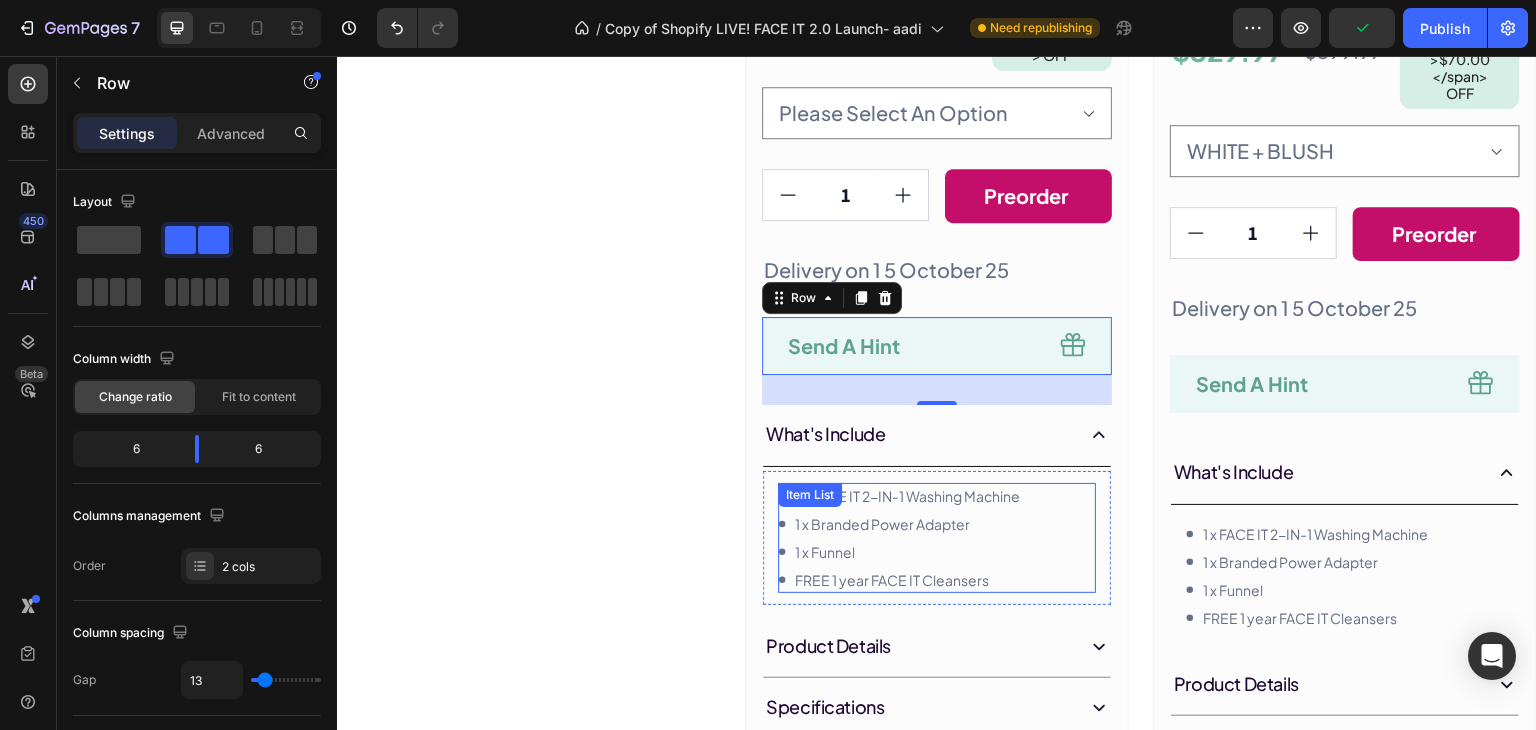 scroll, scrollTop: 4200, scrollLeft: 0, axis: vertical 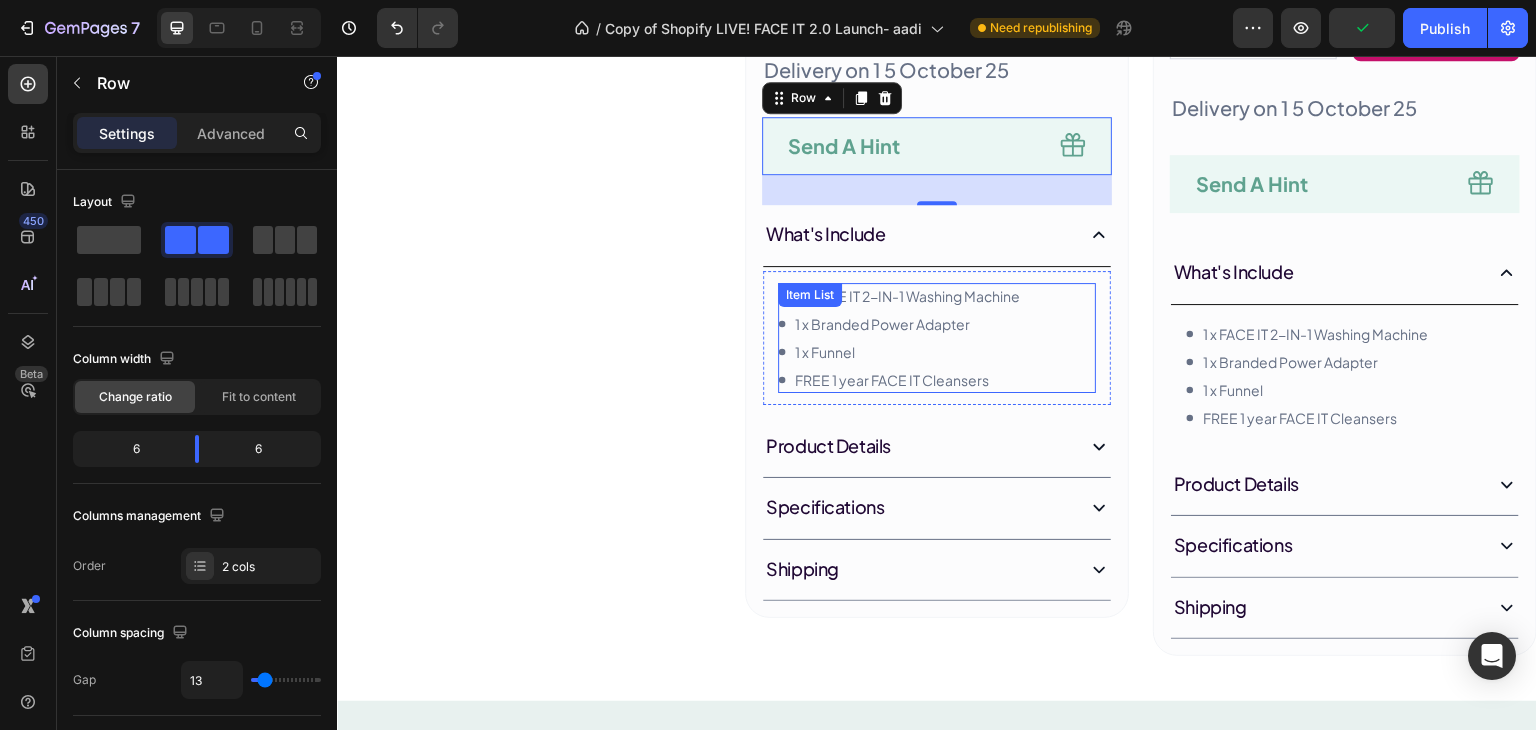 click on "1 x FACE IT 2-IN-1 Washing Machine" at bounding box center (907, 296) 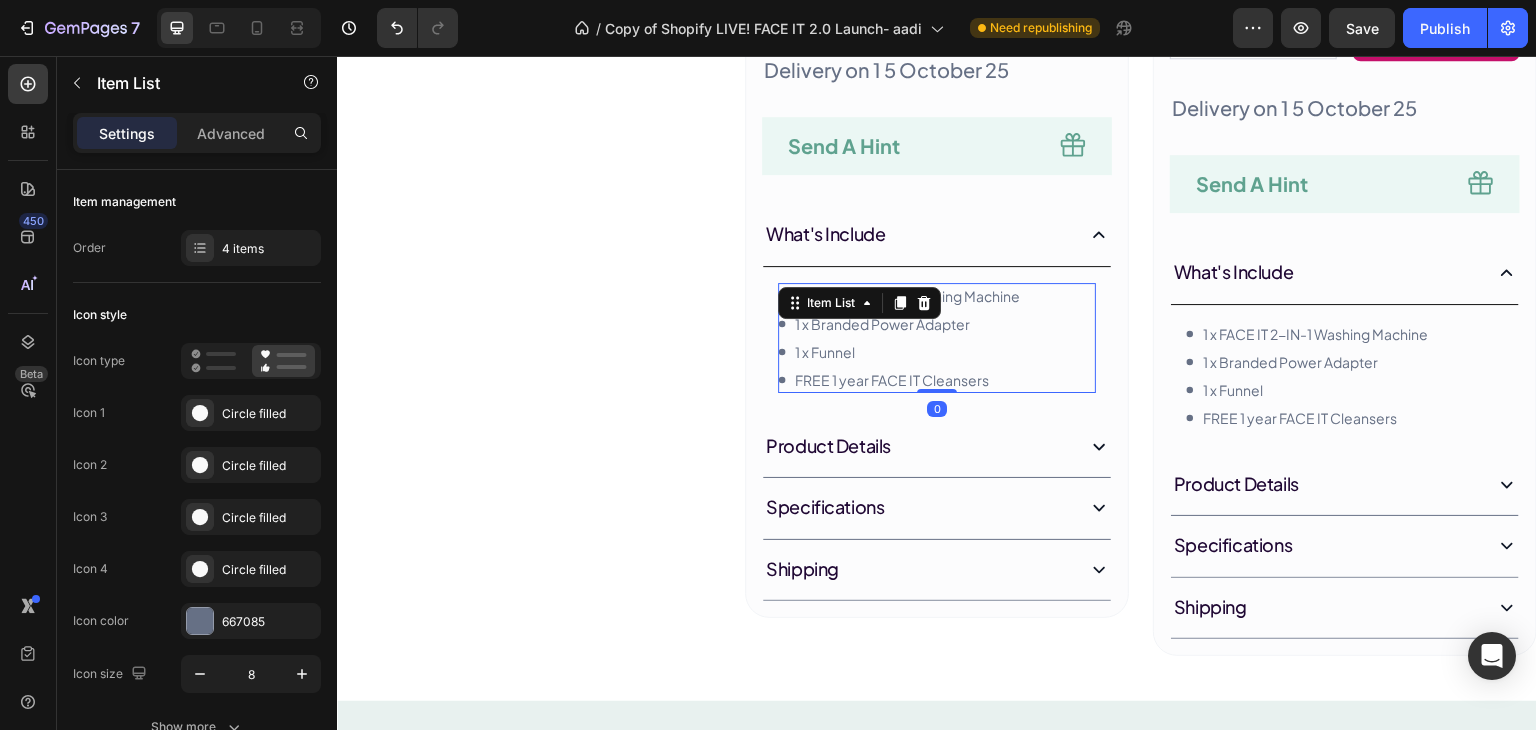 click on "1 x Branded Power Adapter" at bounding box center [907, 324] 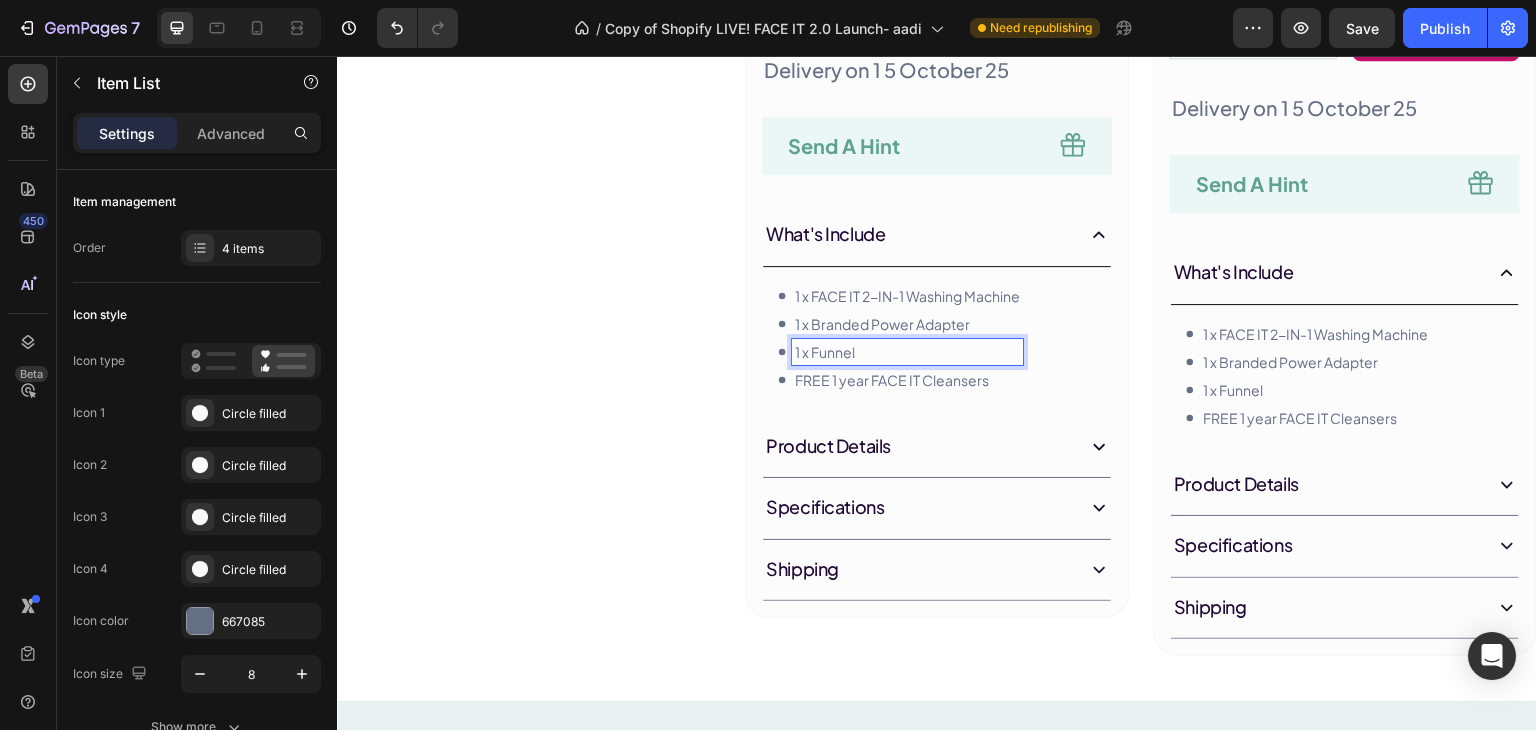 click on "1 x Funnel" at bounding box center (907, 352) 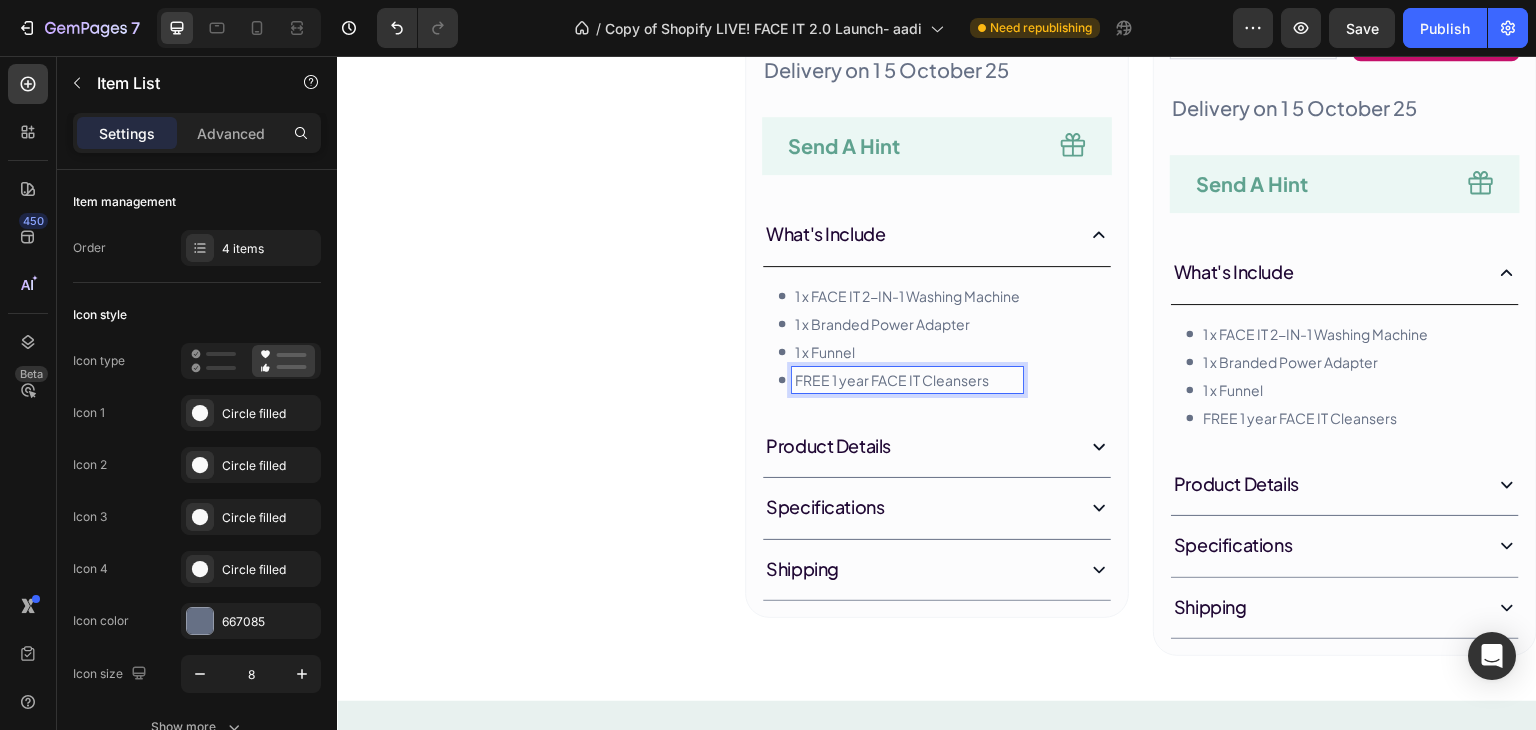 click on "FREE 1 year FACE IT Cleansers" at bounding box center [907, 380] 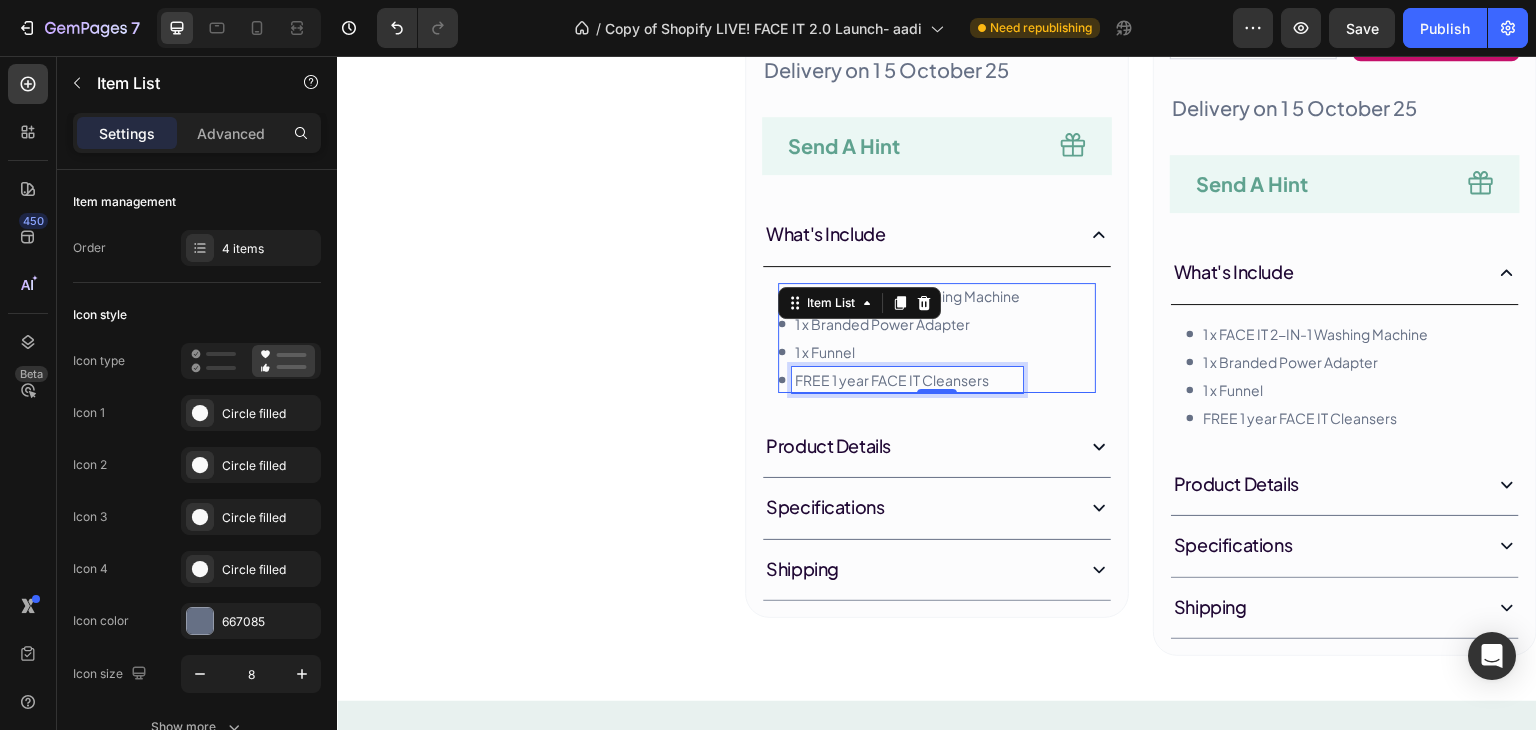 click on "FREE 1 year FACE IT Cleansers" at bounding box center (907, 380) 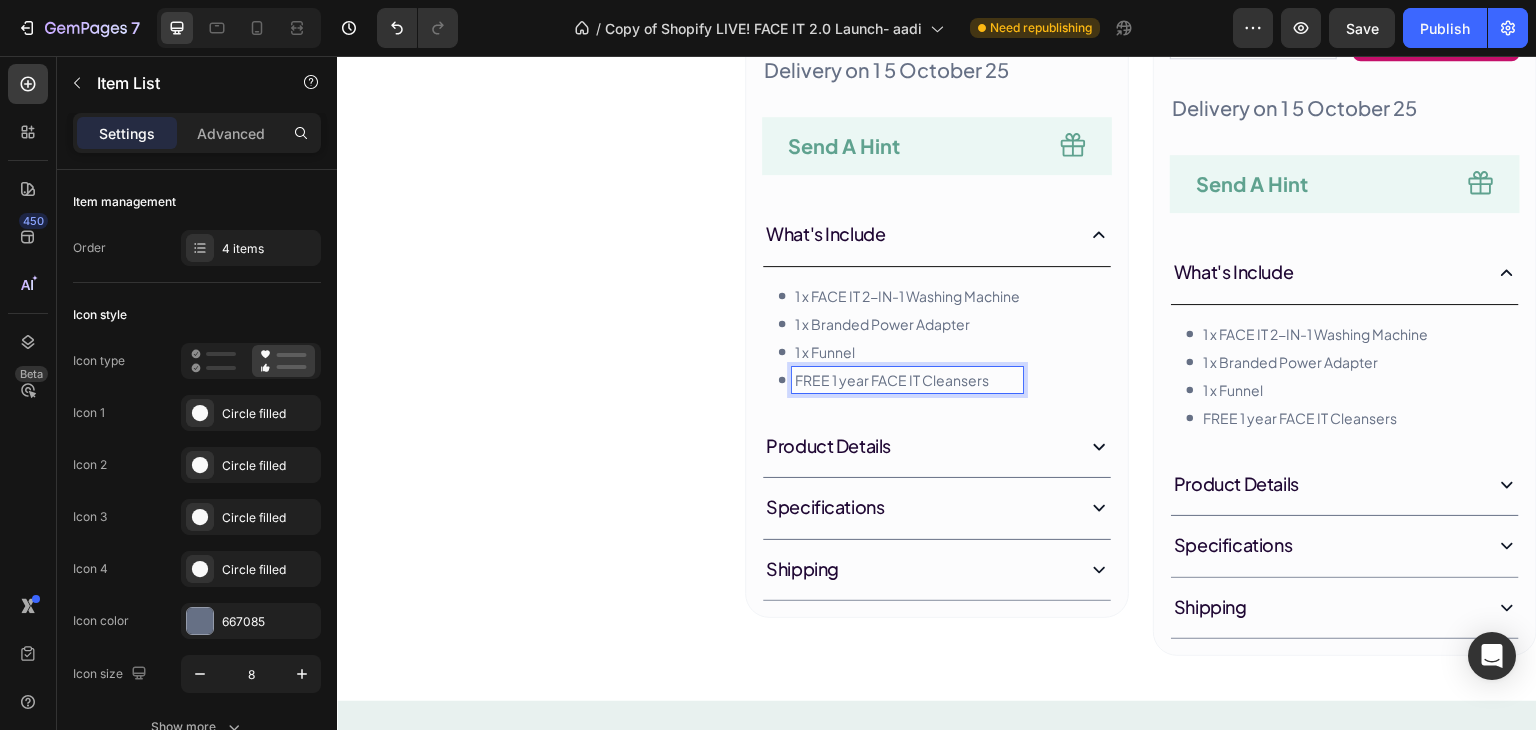click on "1 x FACE IT 2-IN-1 Washing Machine
1 x Branded Power Adapter
1 x Funnel
FREE 1 year FACE IT Cleansers" at bounding box center [937, 338] 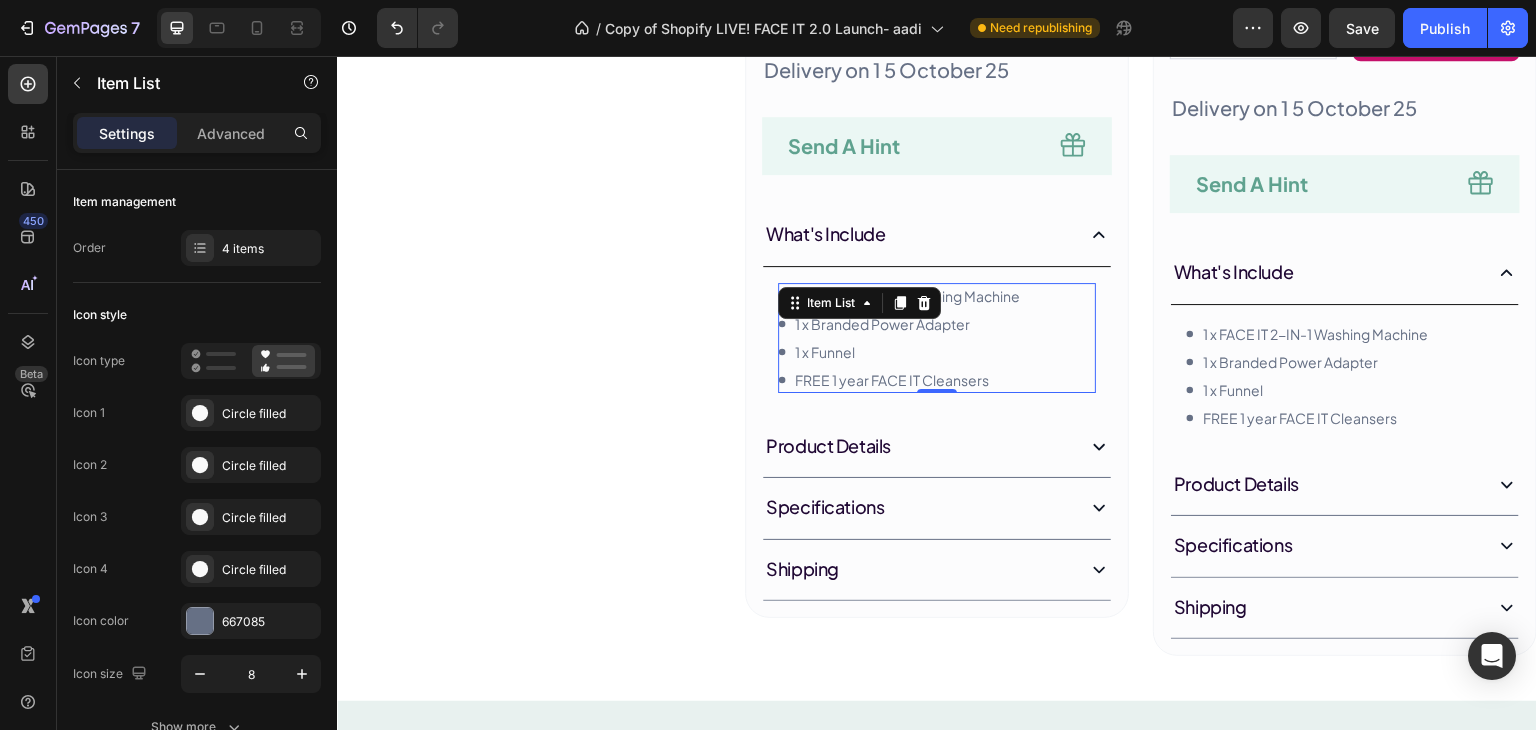 click on "FREE 1 year FACE IT Cleansers" at bounding box center (907, 380) 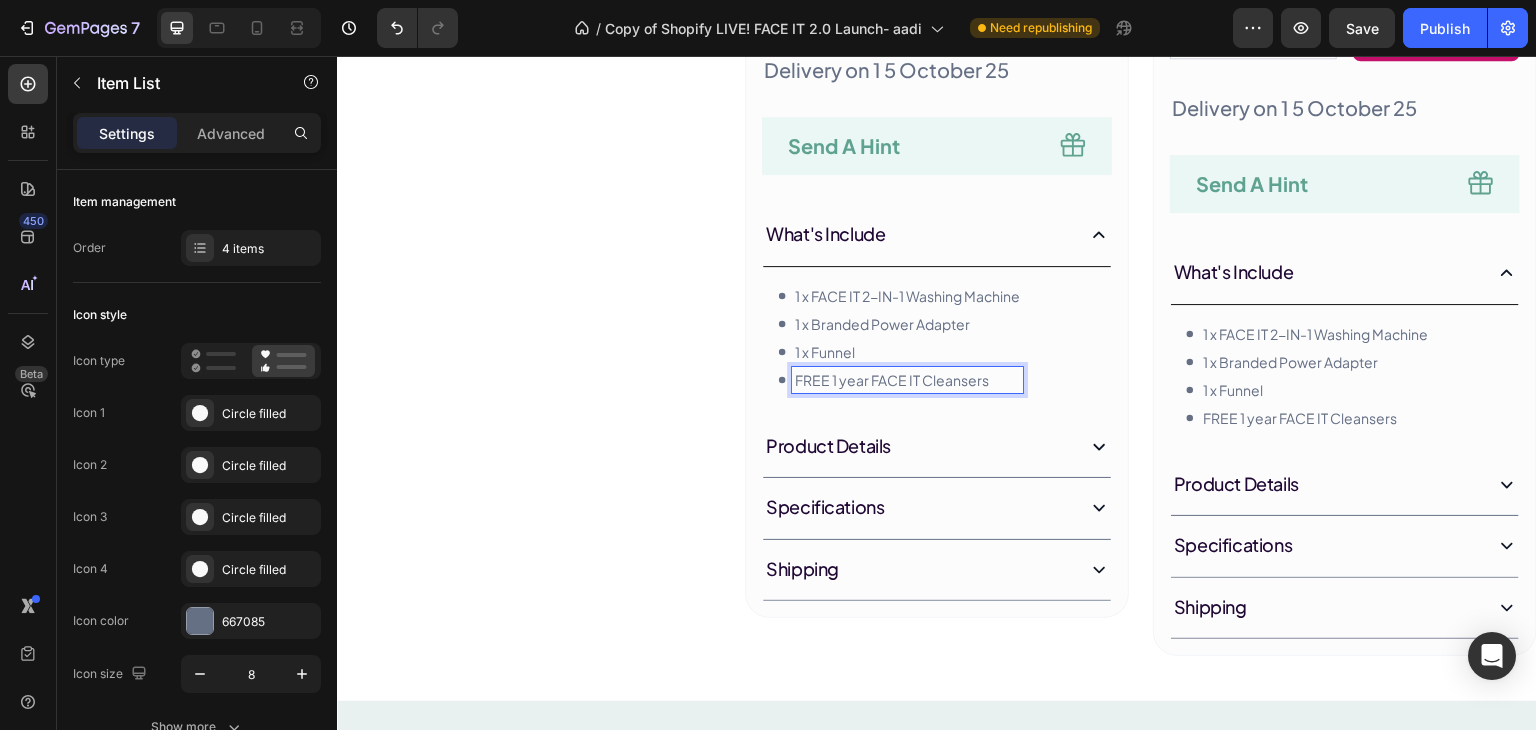 click on "1 x FACE IT 2-IN-1 Washing Machine
1 x Branded Power Adapter
1 x Funnel
FREE 1 year FACE IT Cleansers" at bounding box center [937, 338] 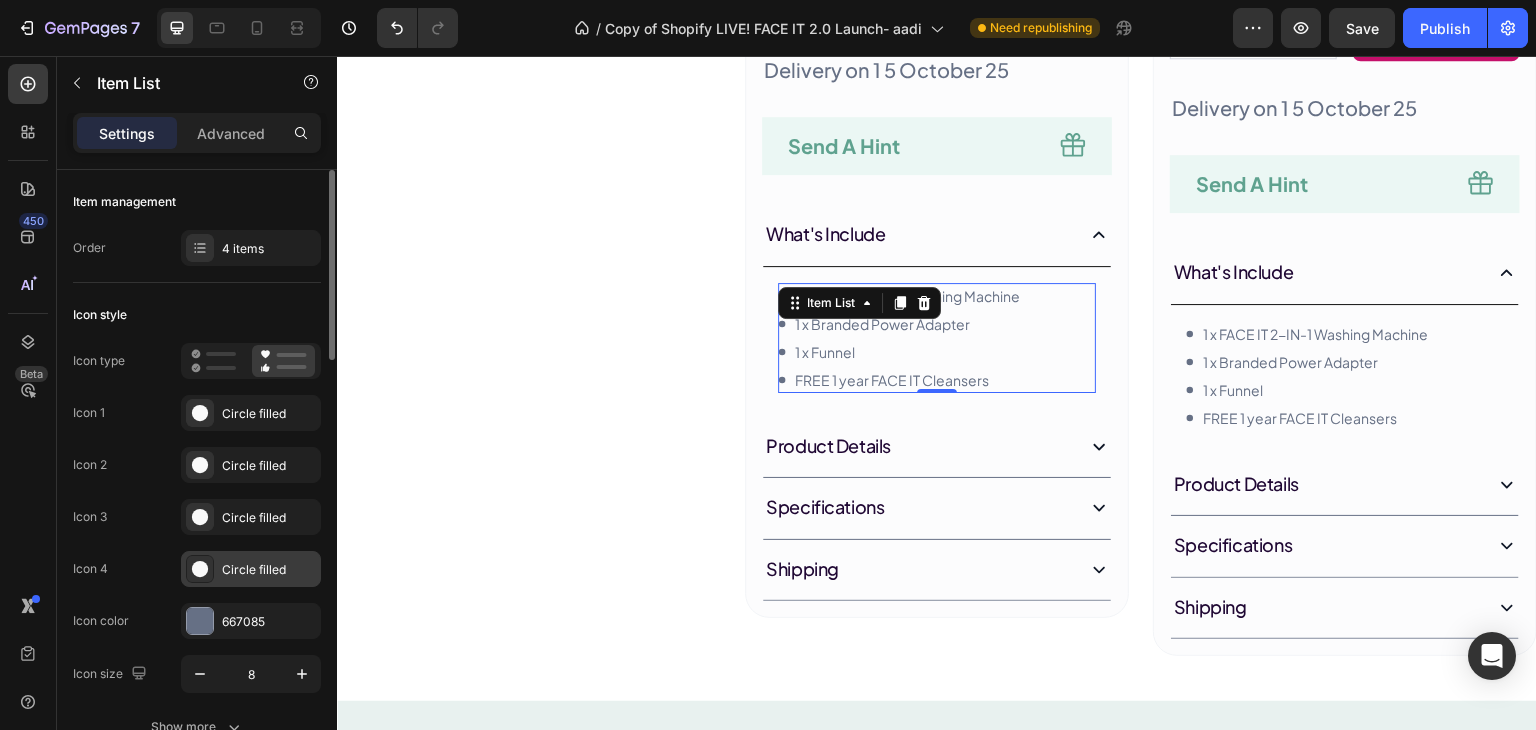 click on "Circle filled" at bounding box center [269, 570] 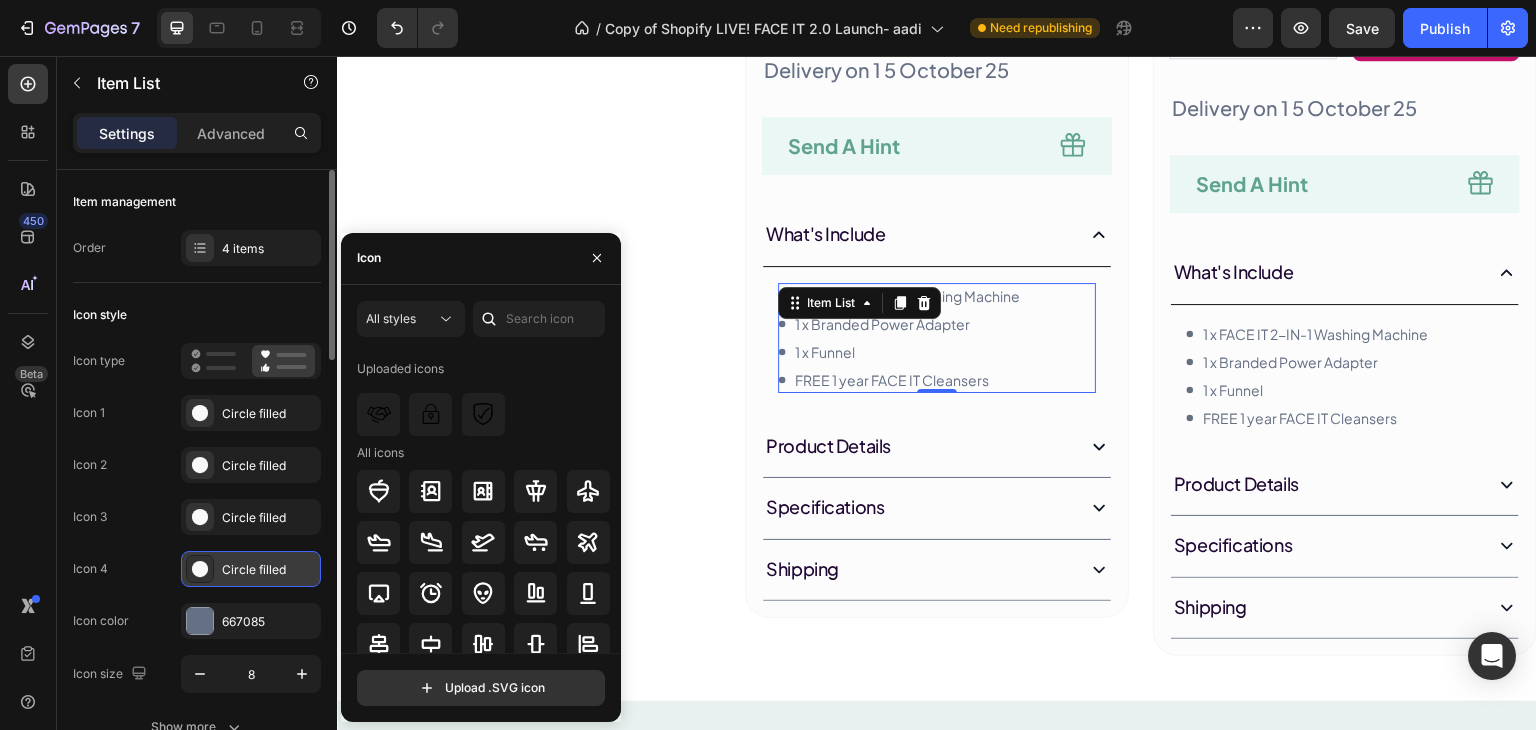 click on "Circle filled" at bounding box center [269, 570] 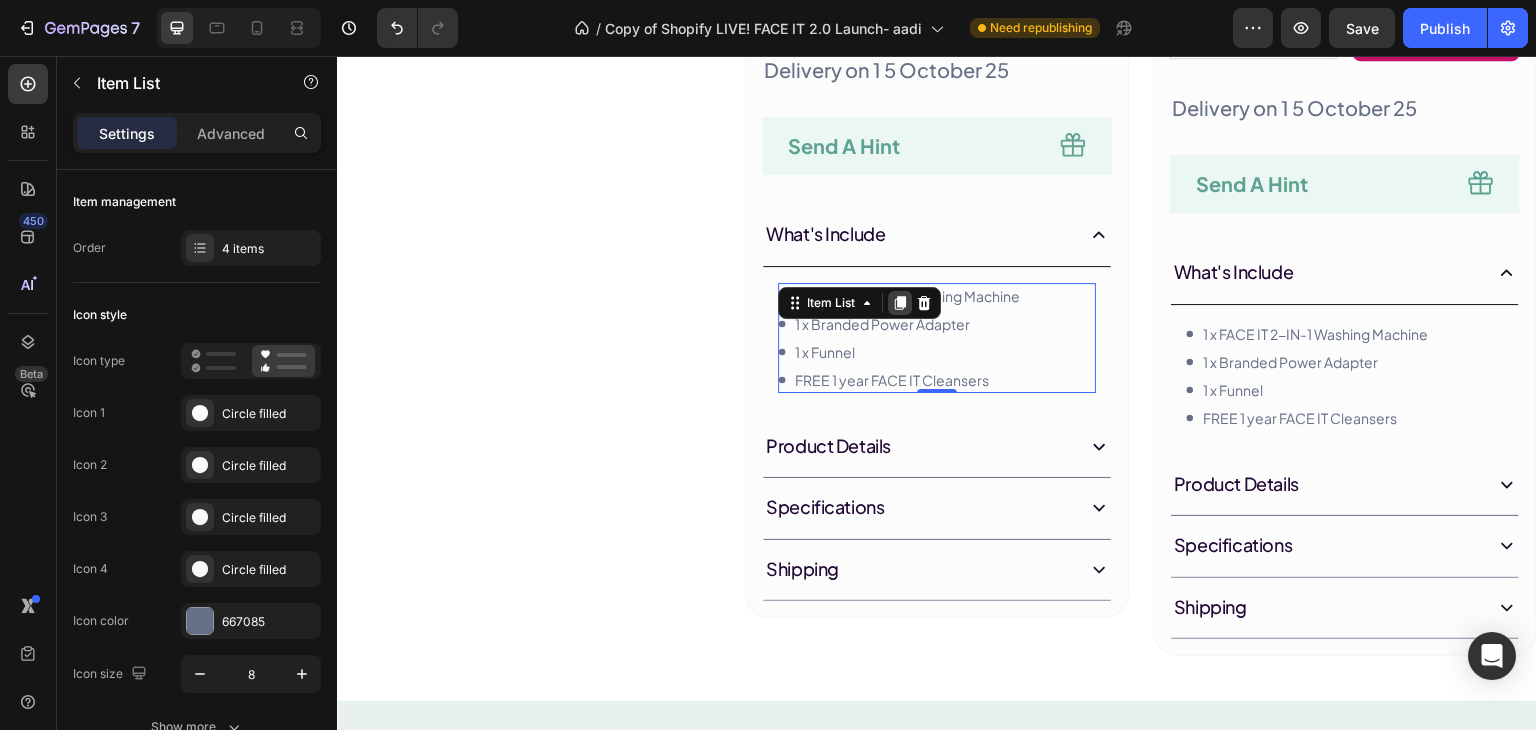 click 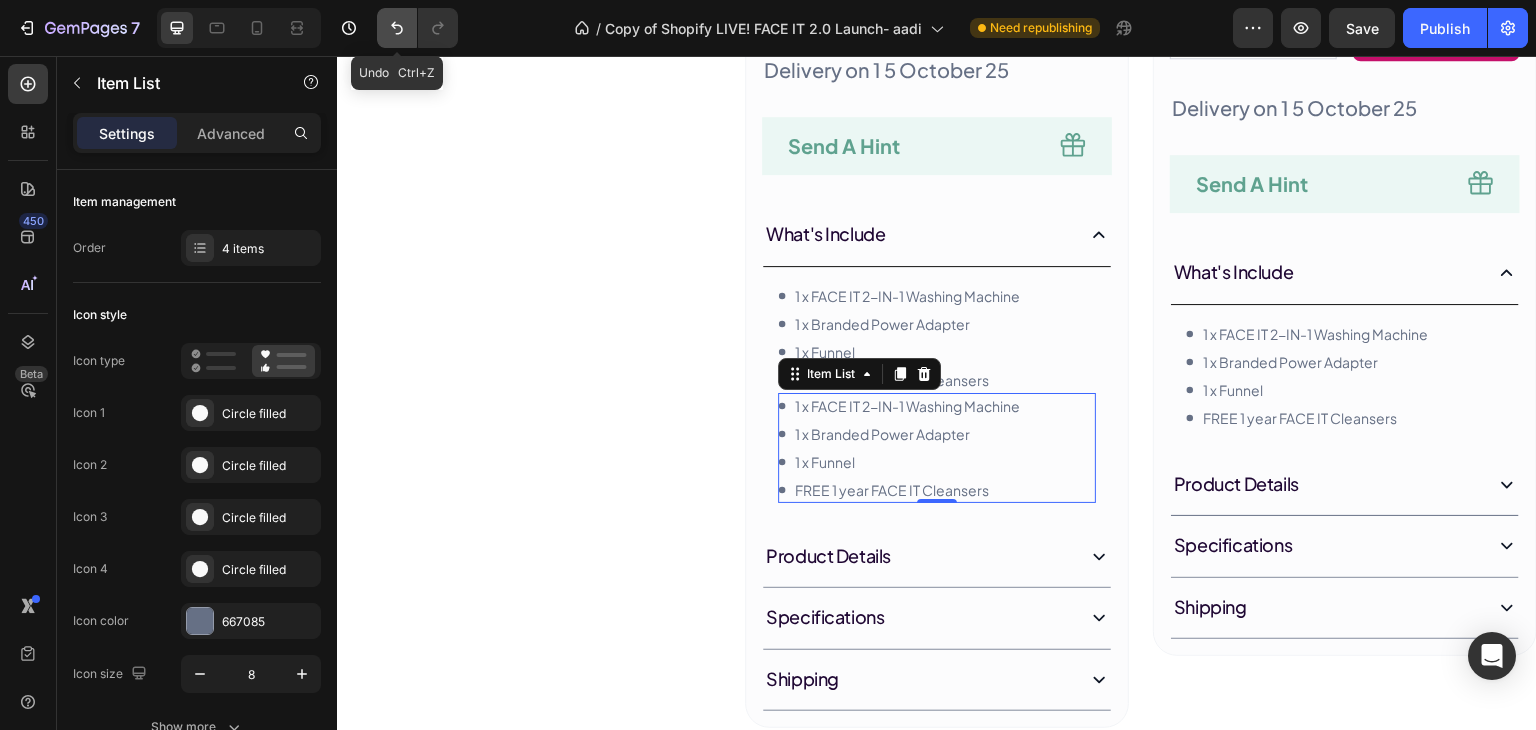 click 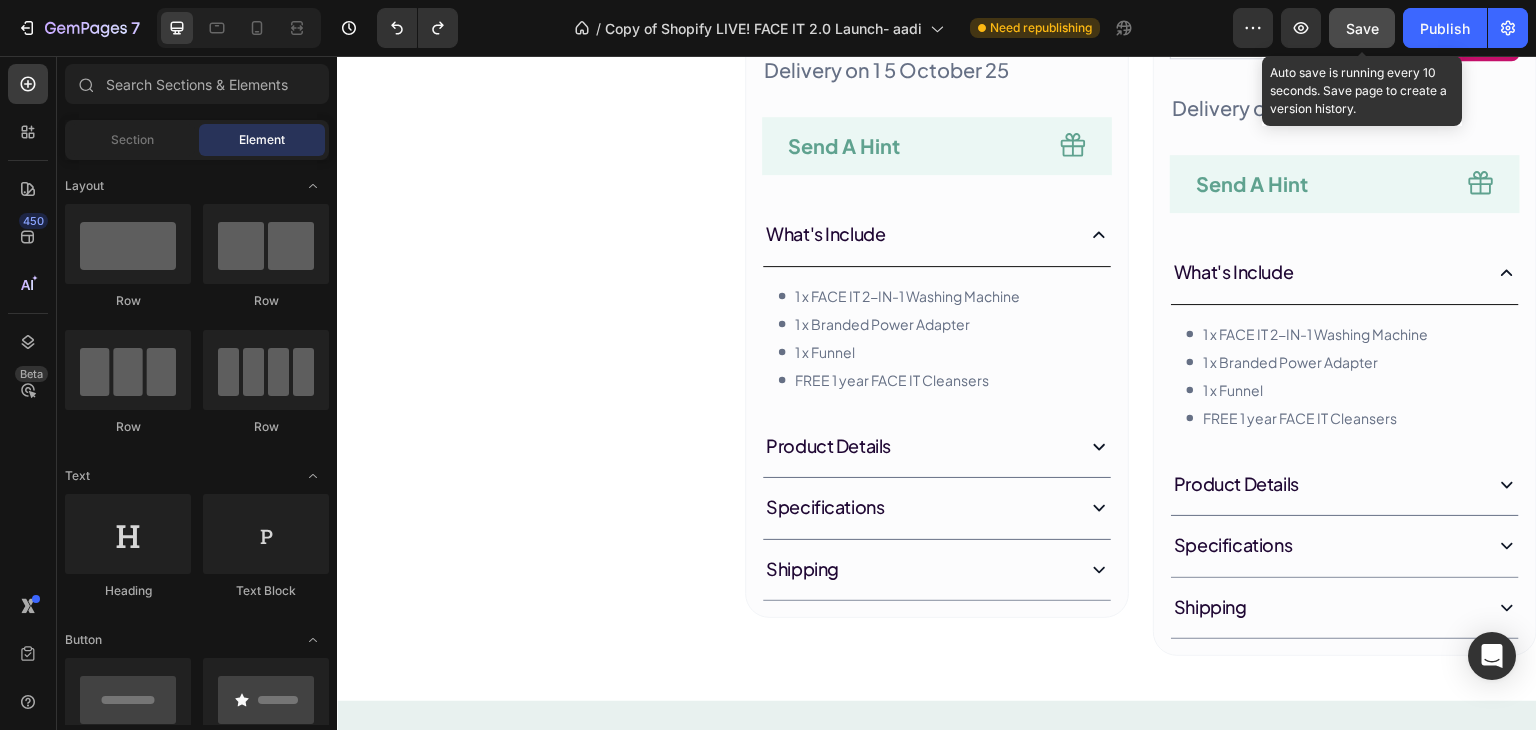 click on "Save" at bounding box center (1362, 28) 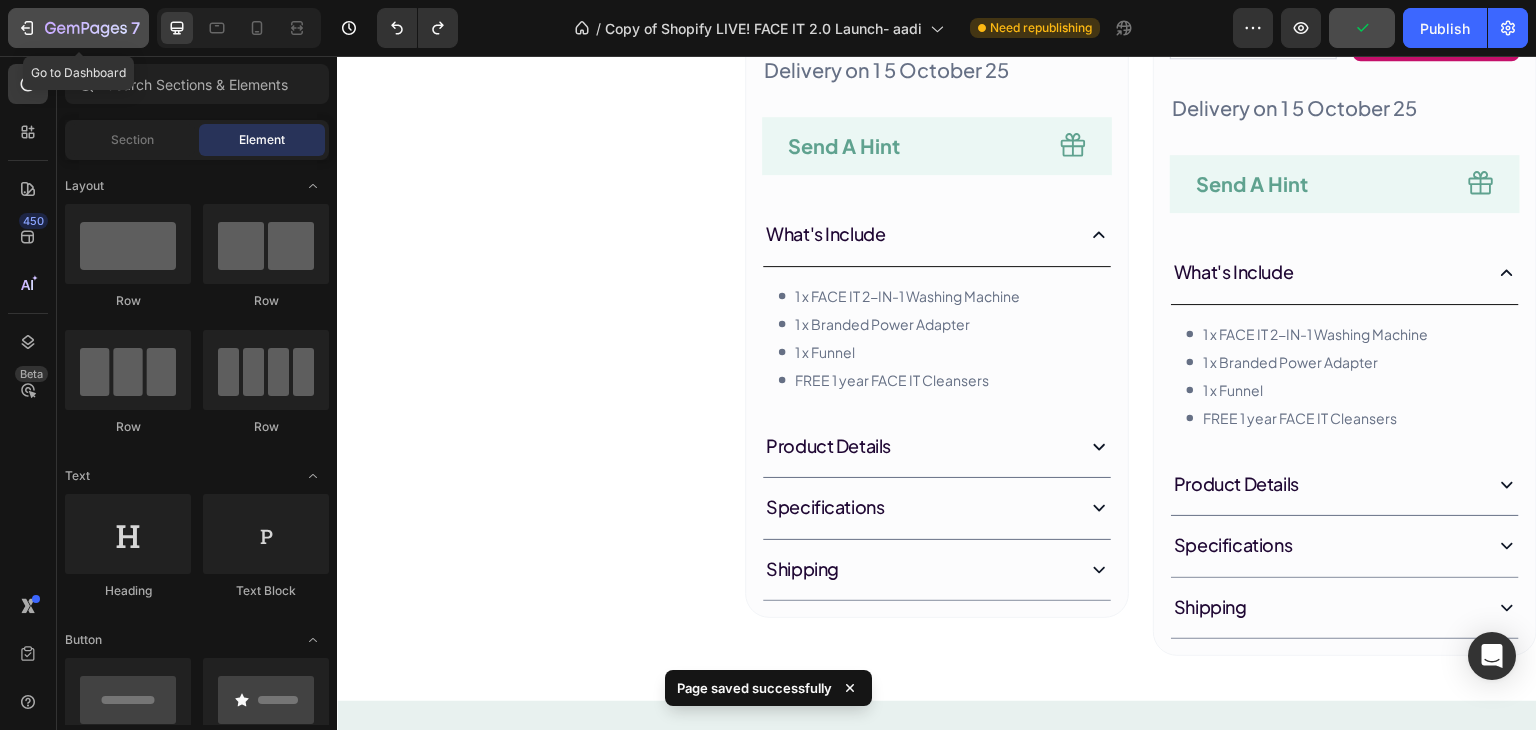 click 